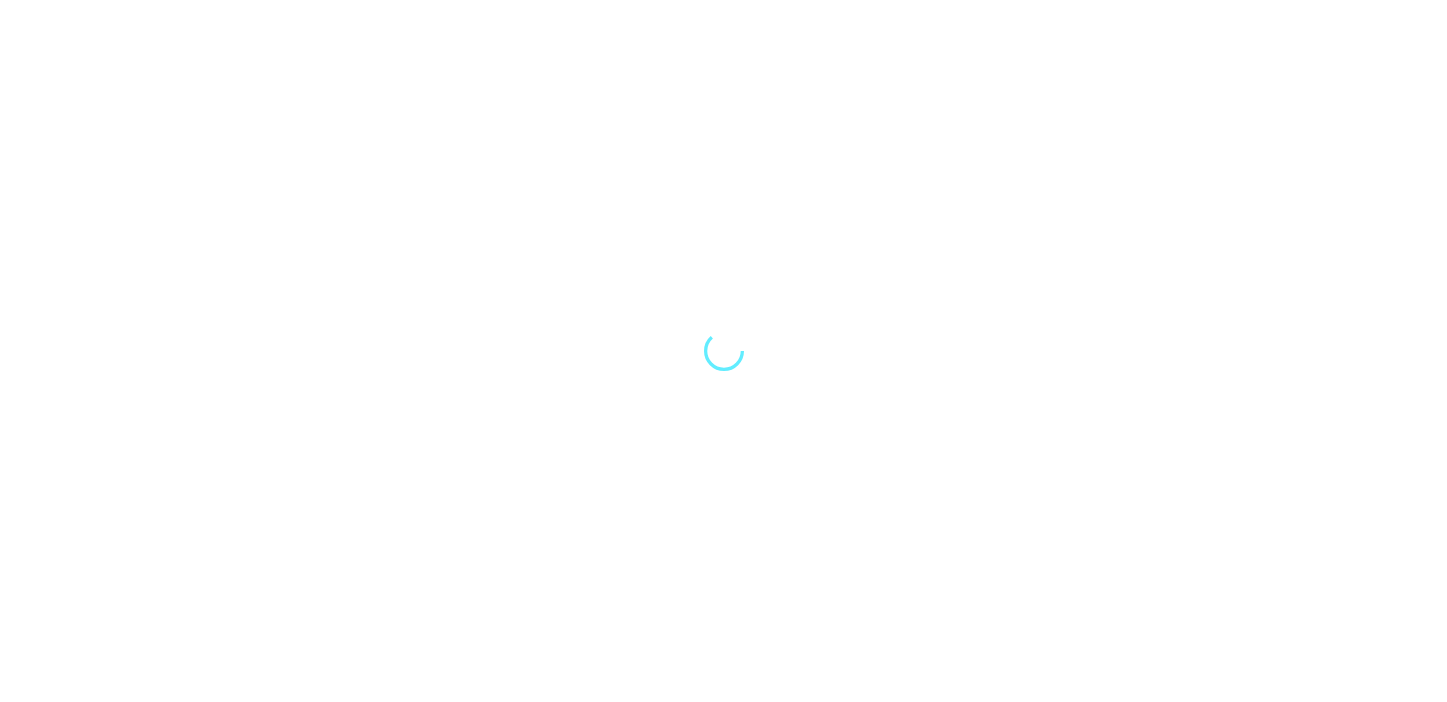 scroll, scrollTop: 0, scrollLeft: 0, axis: both 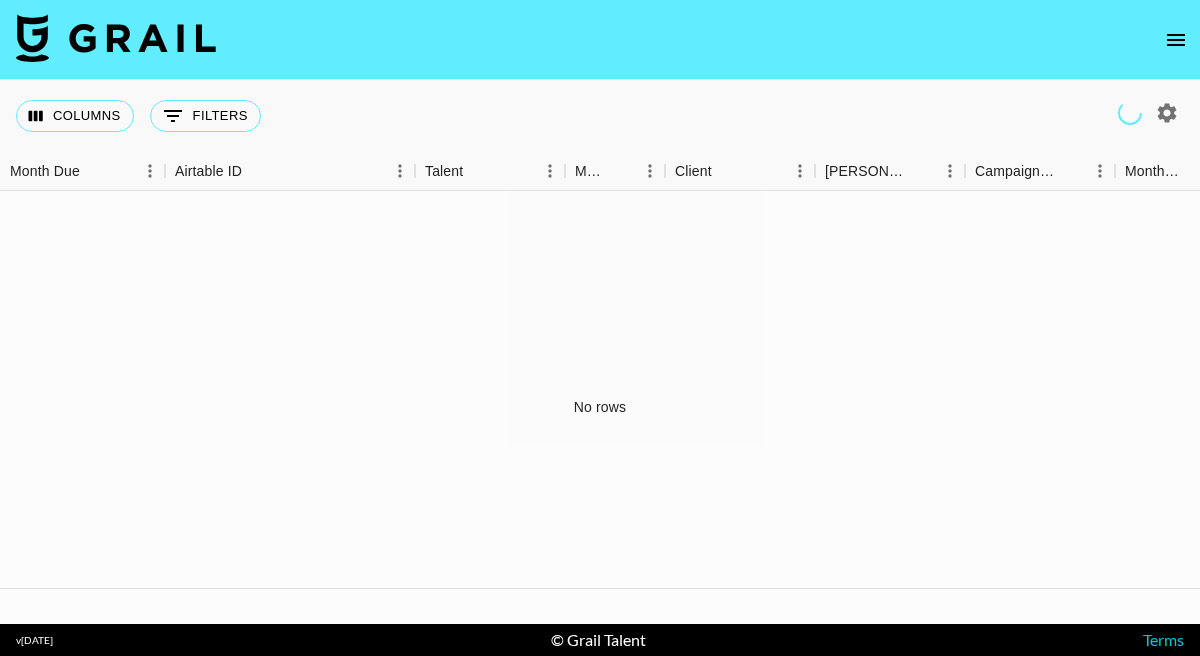 click on "No rows" at bounding box center (600, 407) 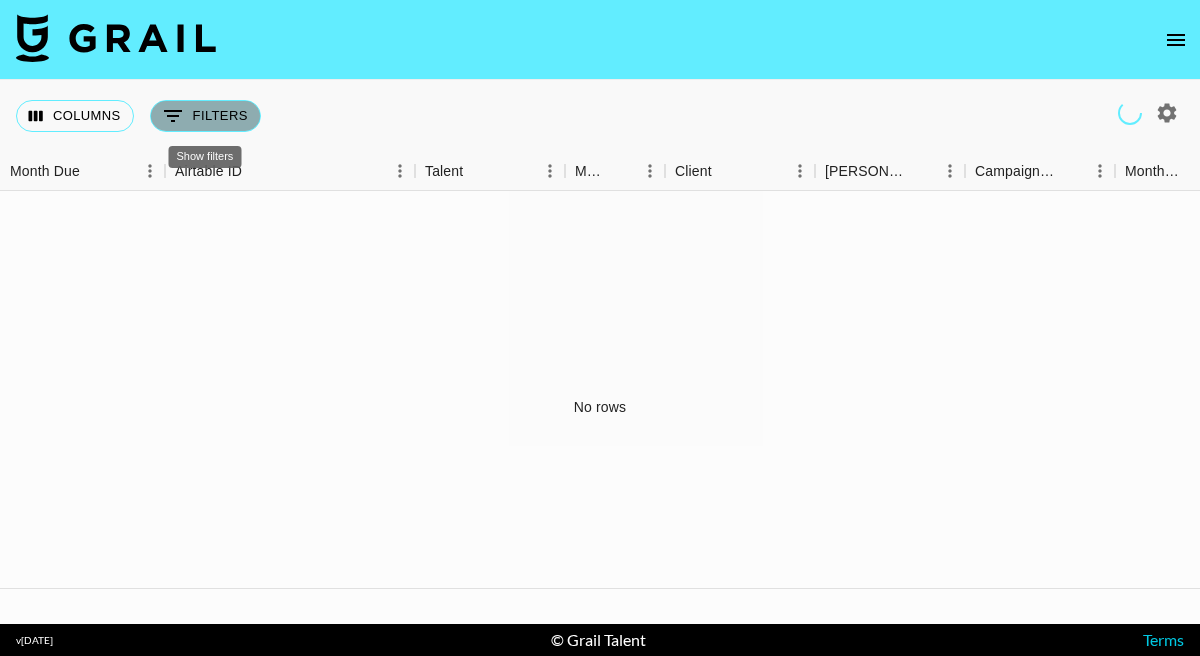 click on "0 Filters" at bounding box center [205, 116] 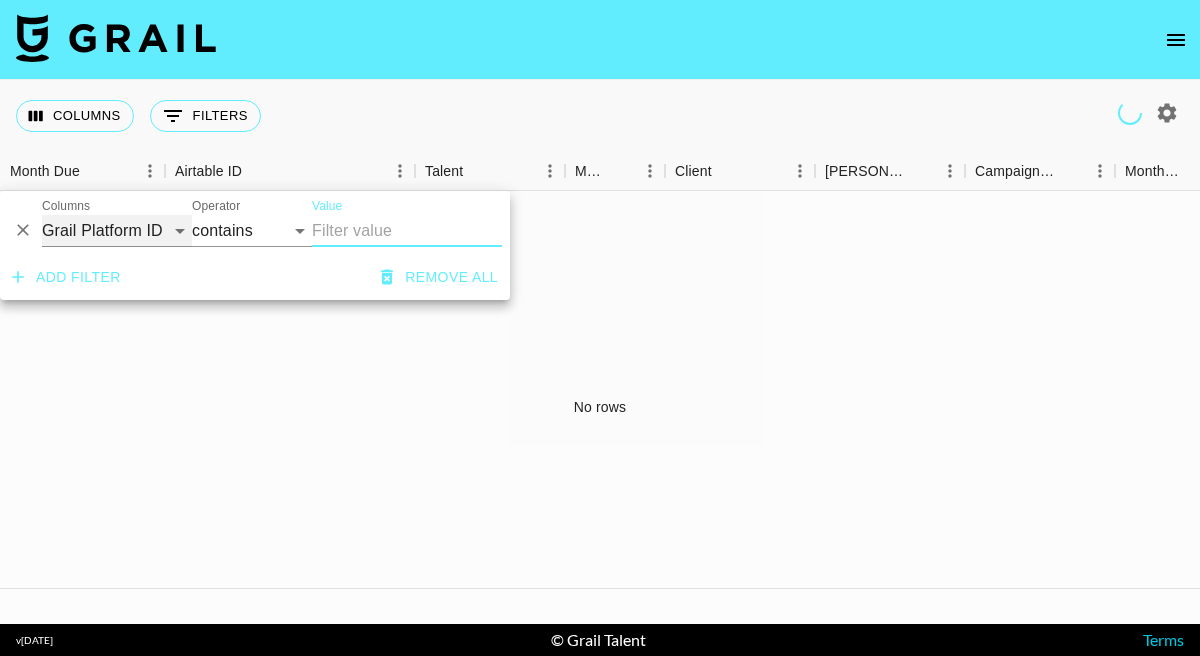 click on "Grail Platform ID Airtable ID Talent Manager Client Booker Campaign (Type) Date Created Created by Grail Team Month Due Currency Booking Price Creator Commmission Override External Commission Expenses: Remove Commission? Commission Status Video Link Boost Code Special Booking Type PO Number Invoice Notes Uniport Contact Email Contract File Payment Sent Payment Sent Date Invoice Link" at bounding box center (117, 231) 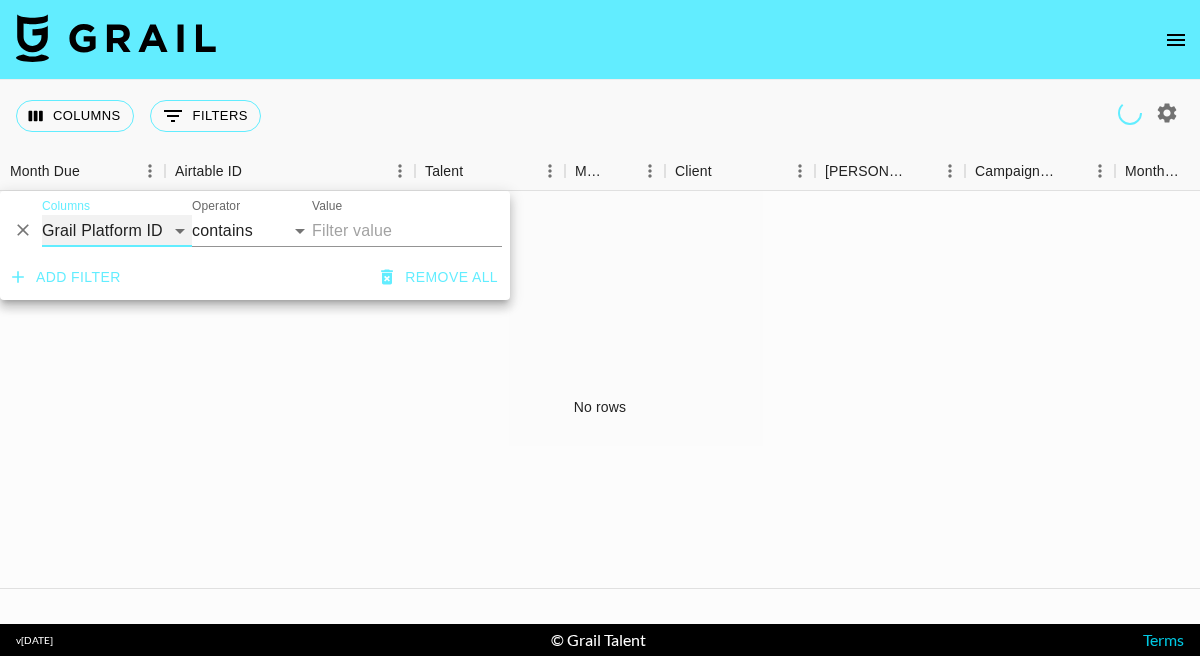 select on "managerIds" 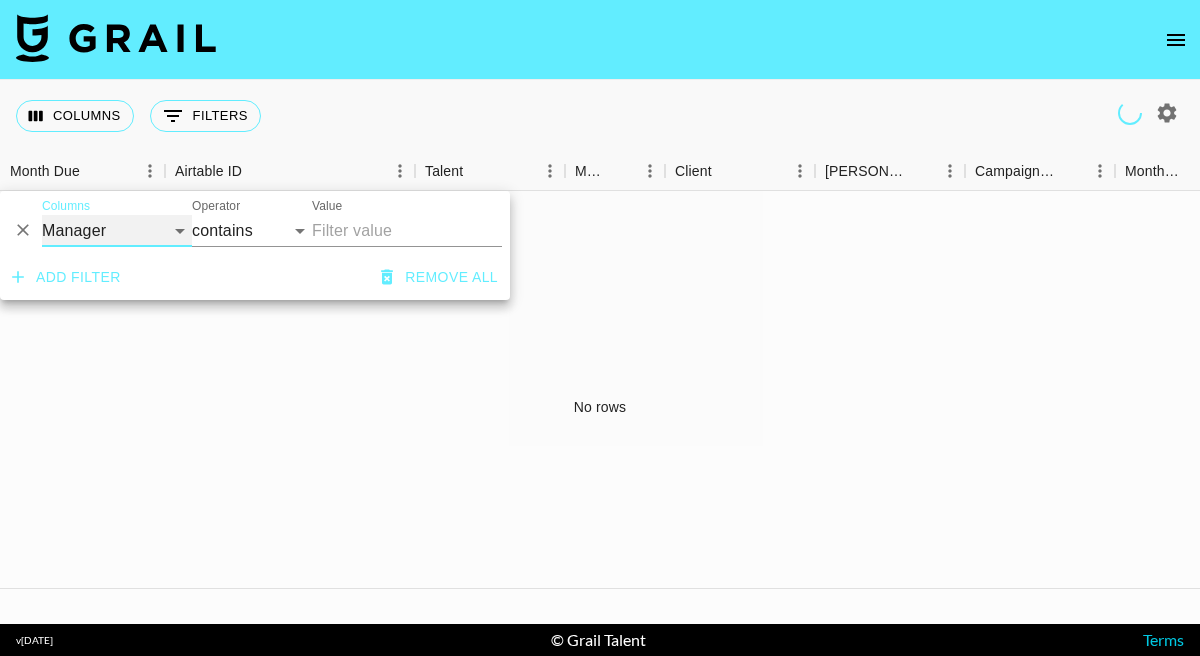 select on "is" 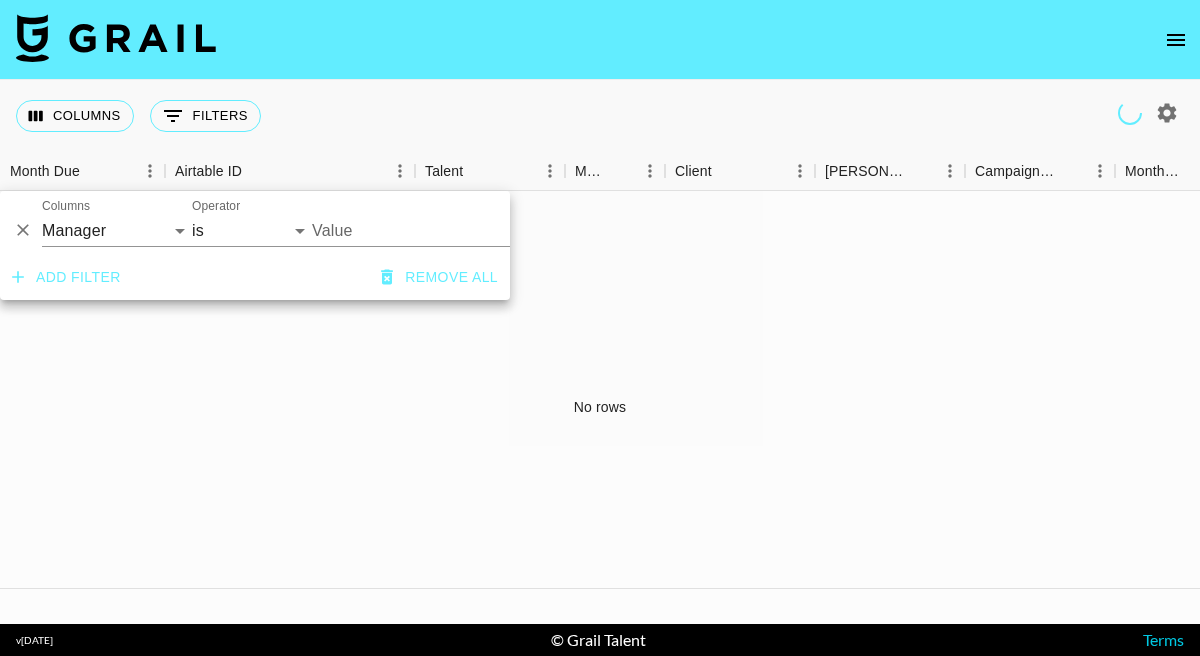 click on "Value" at bounding box center [447, 230] 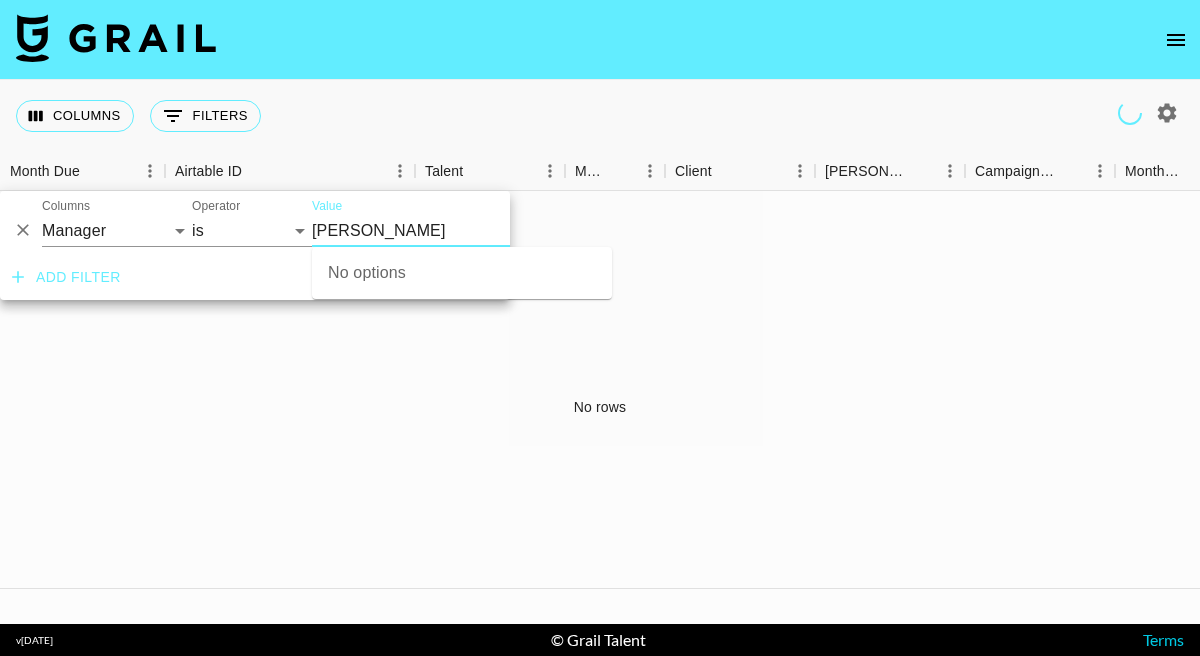 click on "hannah" at bounding box center [447, 230] 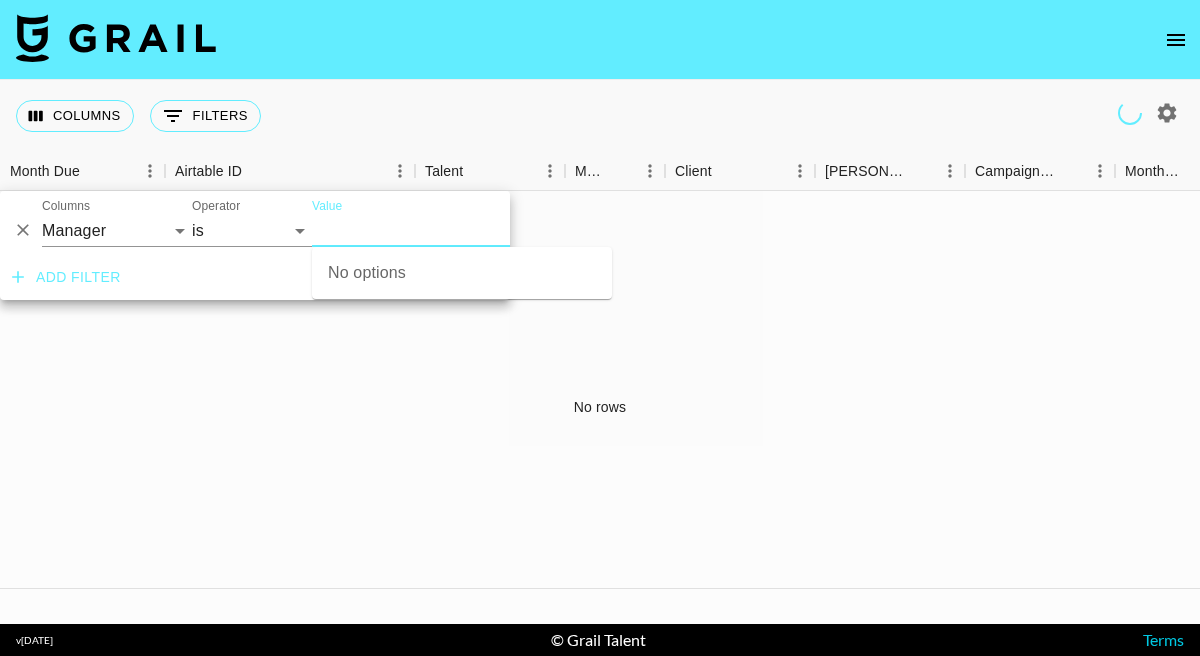 click 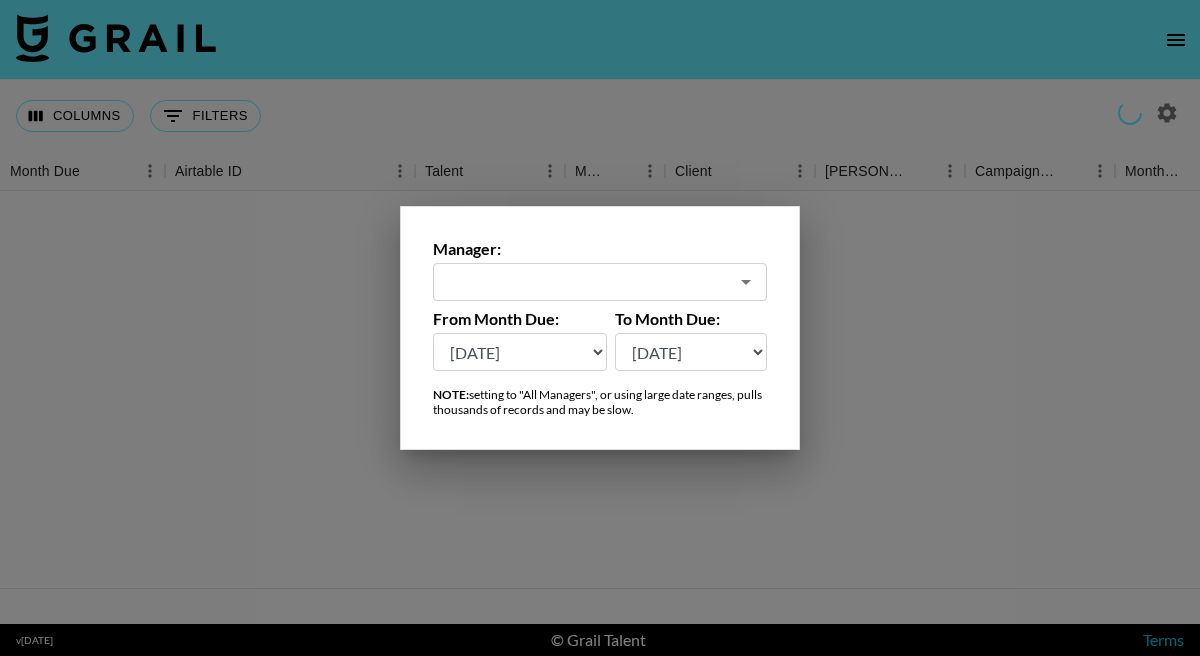 click at bounding box center [586, 282] 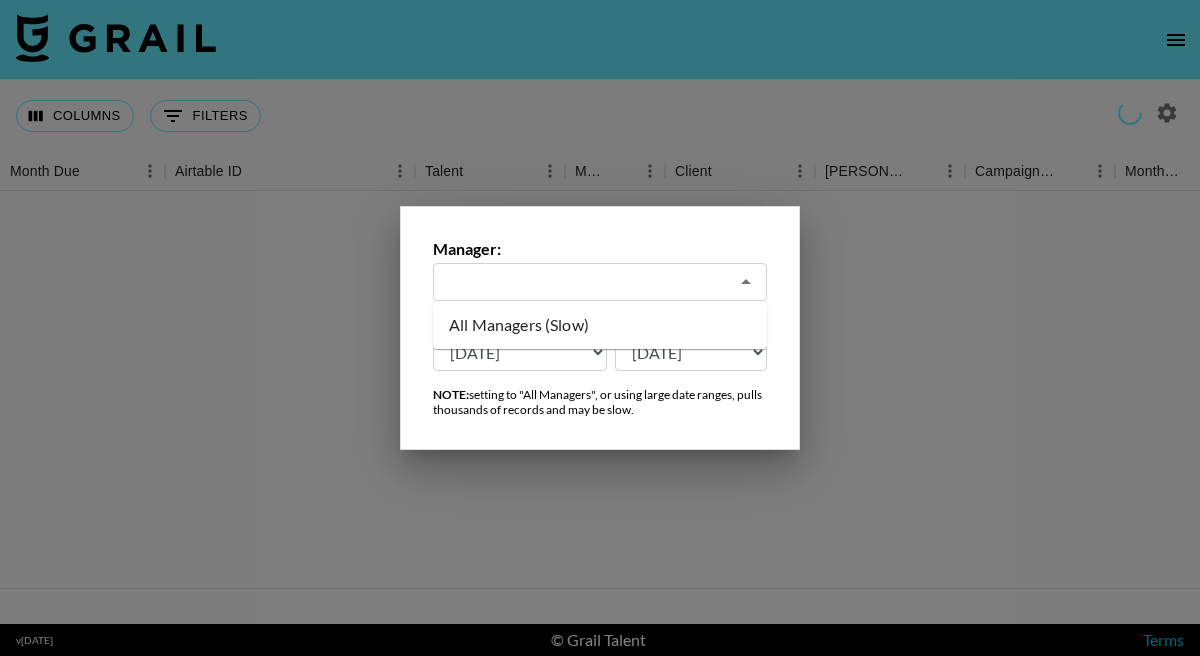 click on "All Managers (Slow)" at bounding box center (600, 325) 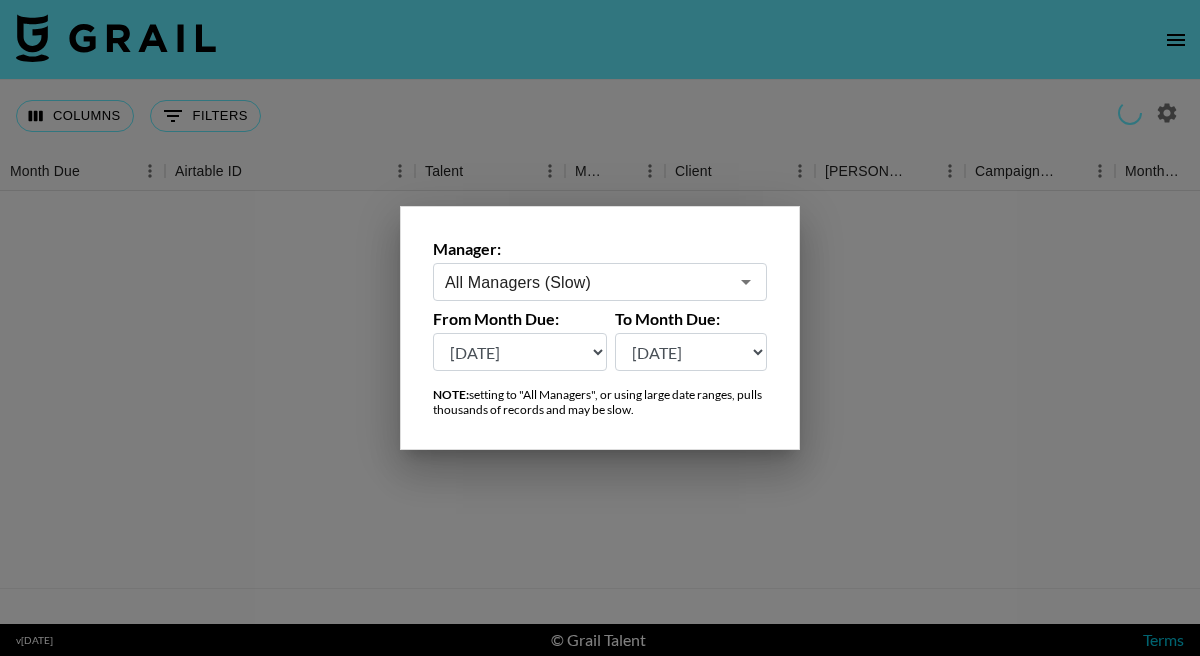 click on "Jul '26 Jun '26 May '26 Apr '26 Mar '26 Feb '26 Jan '26 Dec '25 Nov '25 Oct '25 Sep '25 Aug '25 Jul '25 Jun '25 May '25 Apr '25 Mar '25 Feb '25 Jan '25 Dec '24 Nov '24 Oct '24 Sep '24 Aug '24 Jul '24" at bounding box center (520, 352) 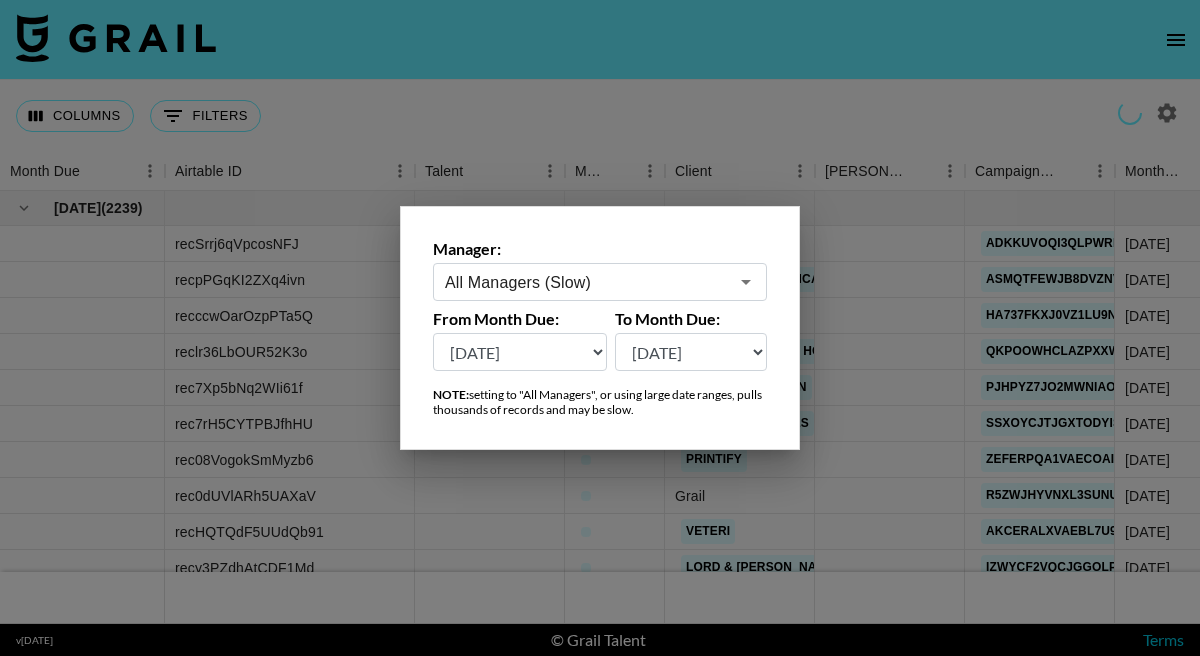 select on "Jul '26" 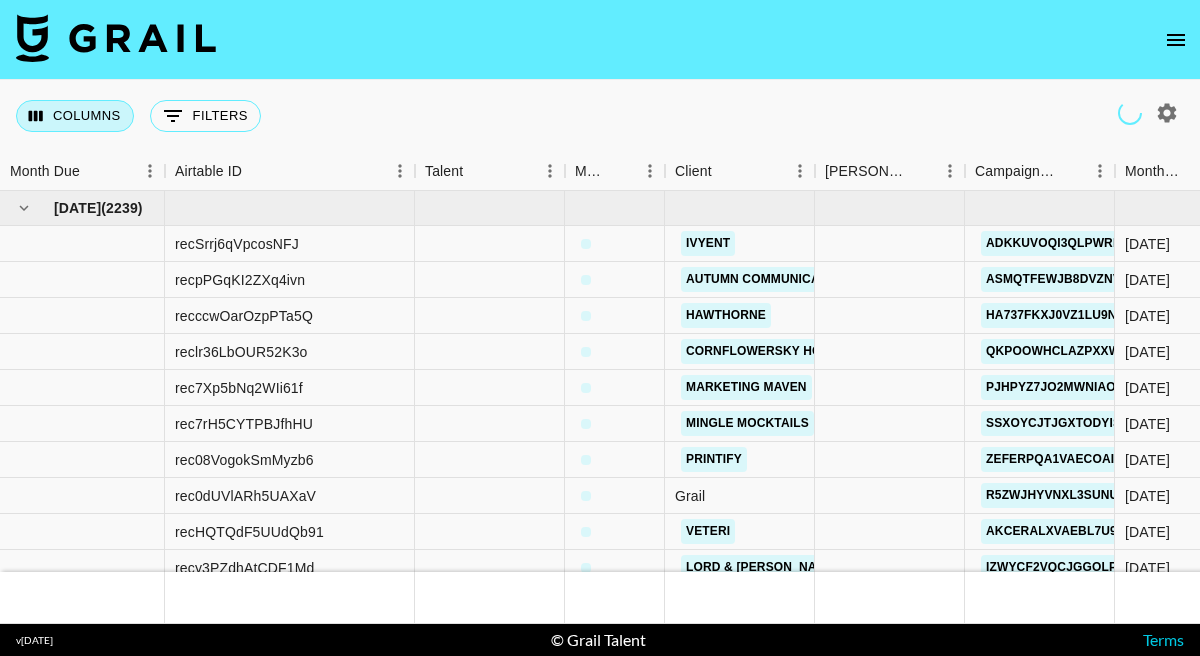 click on "Columns" at bounding box center (75, 116) 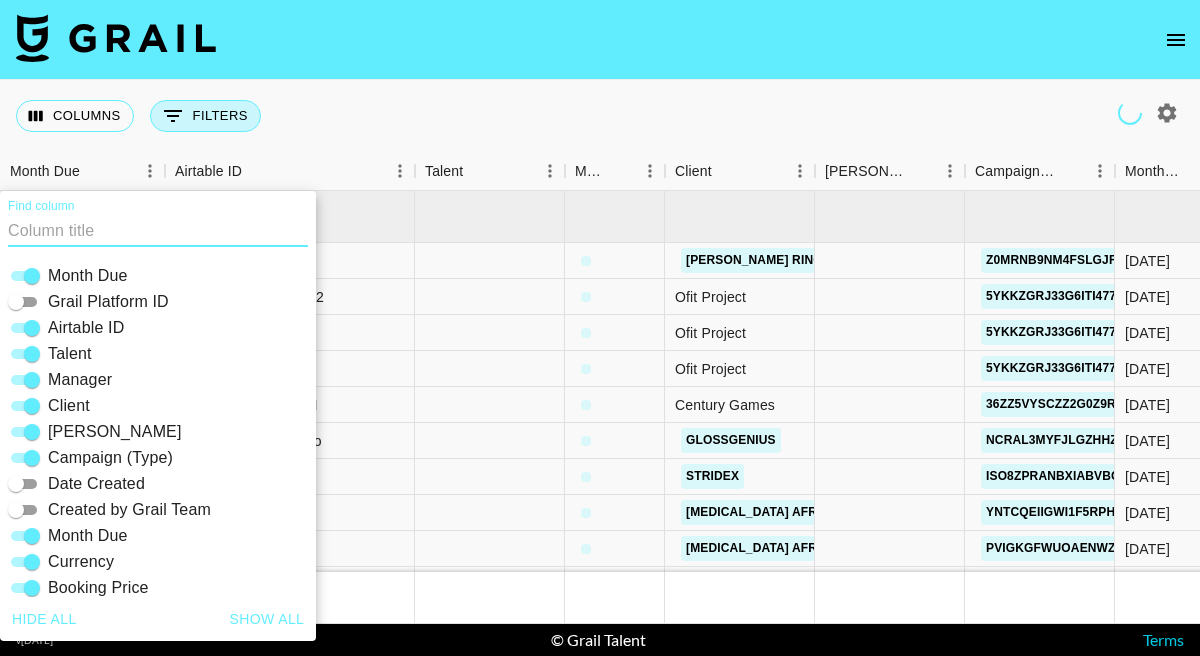 click 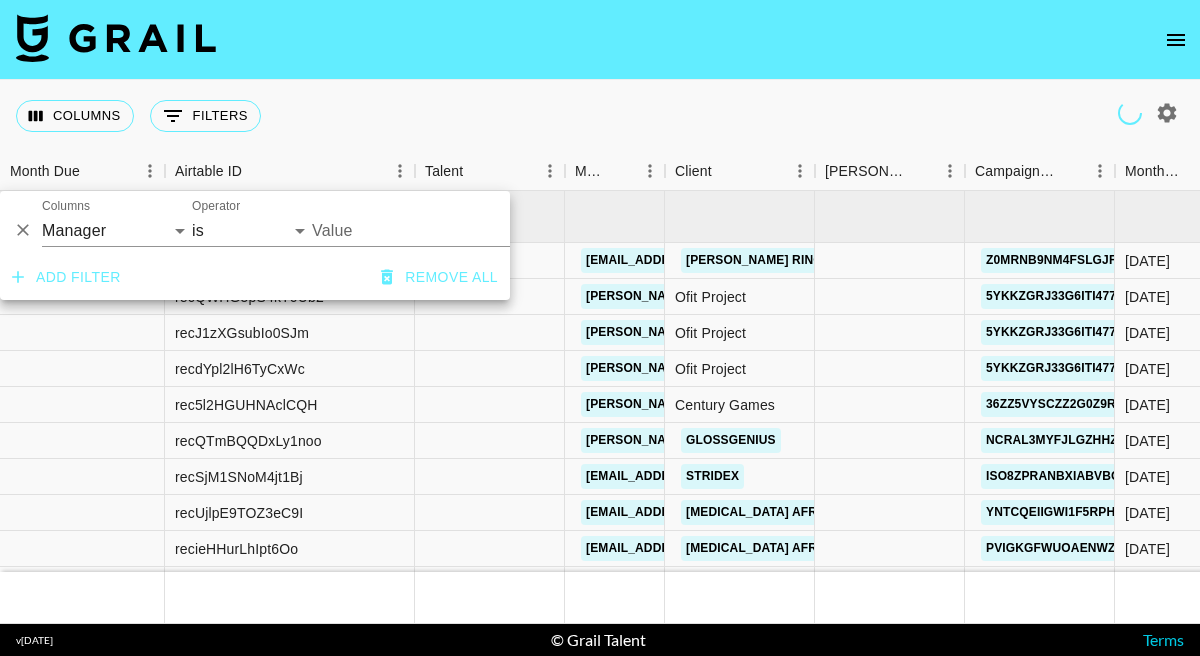 click on "Value" at bounding box center (447, 230) 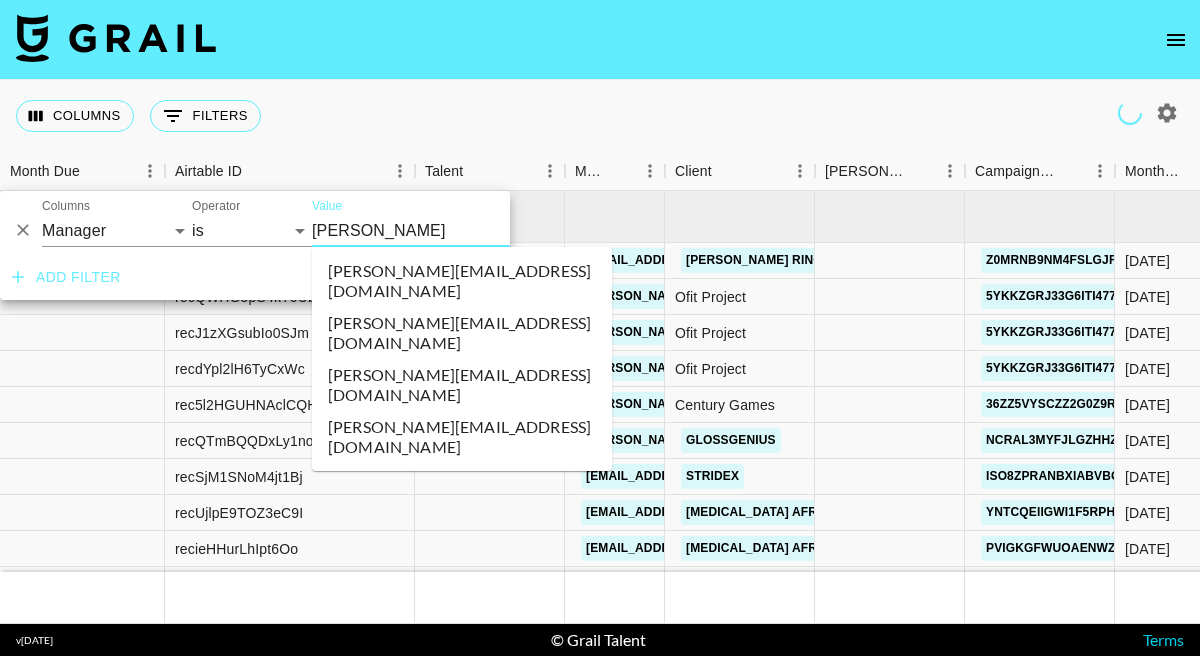type on "Hannah" 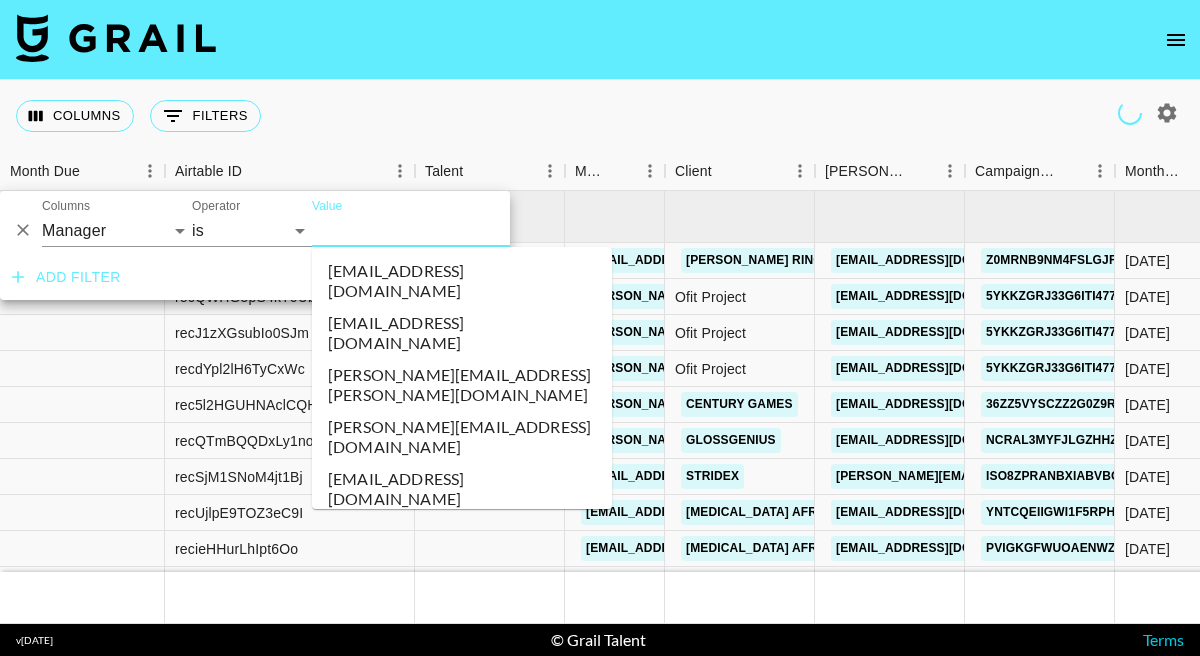 click on "Value" at bounding box center (447, 230) 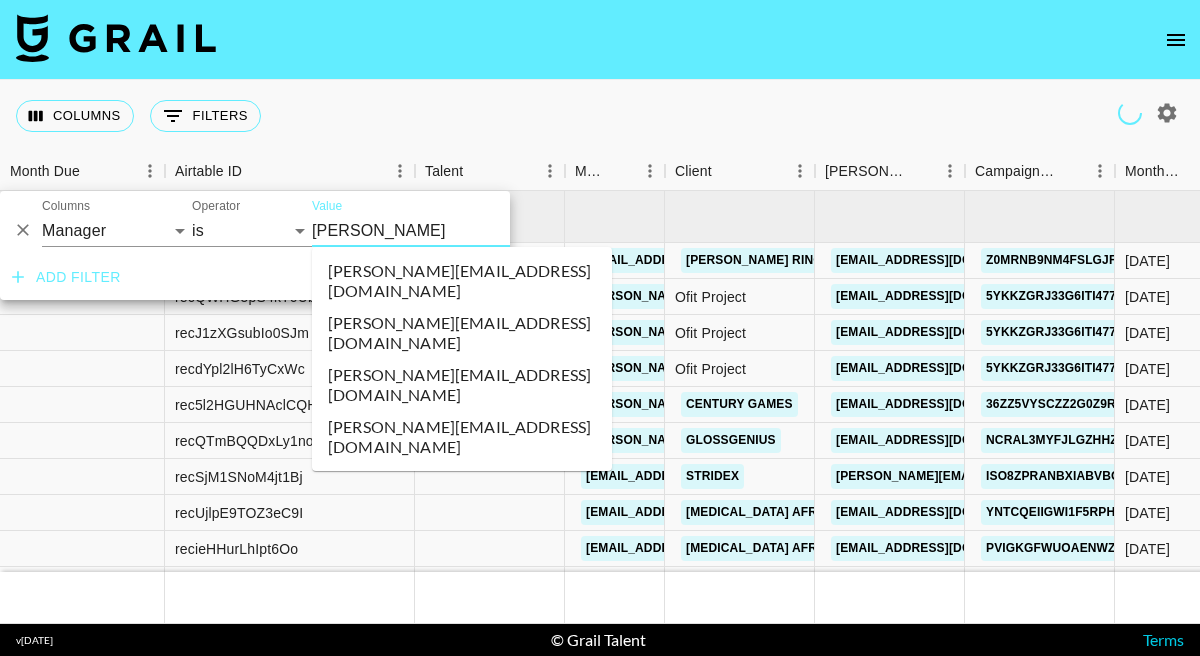 type on "Hannah" 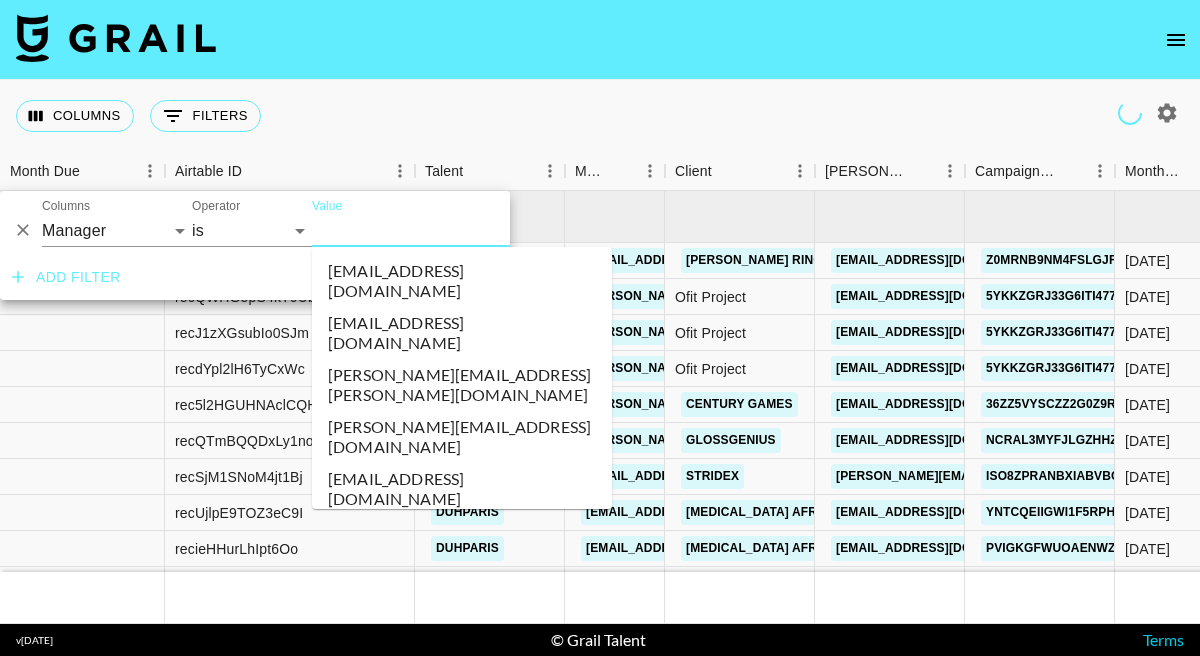 click on "Value" at bounding box center [447, 230] 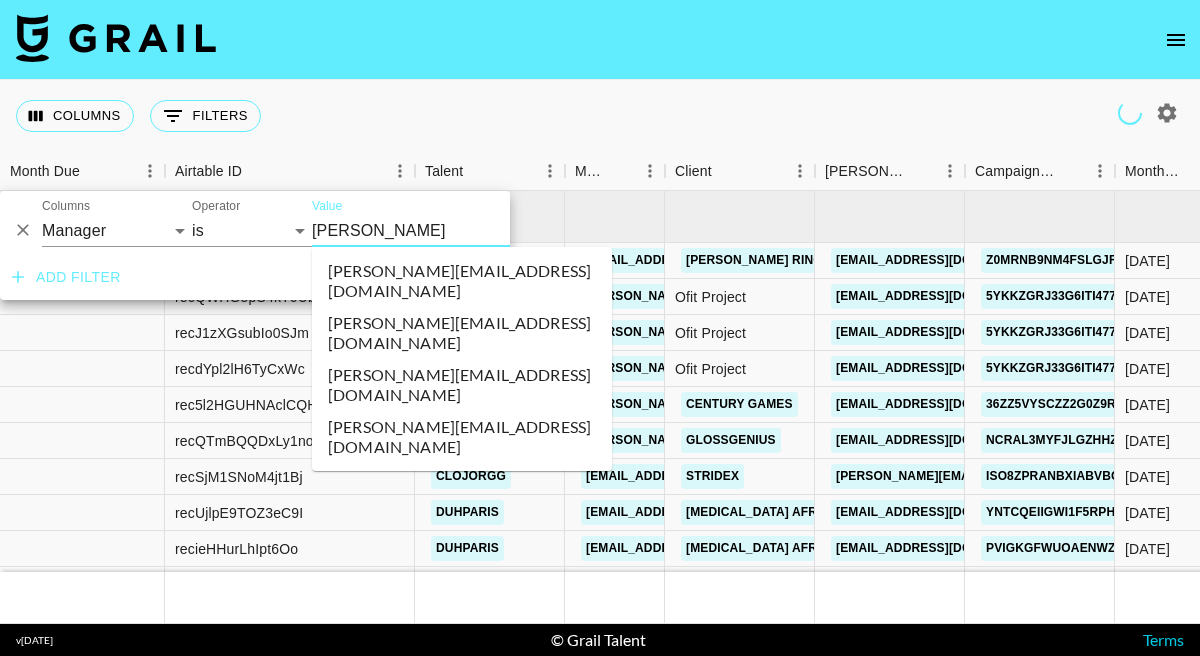 type on "Hanna" 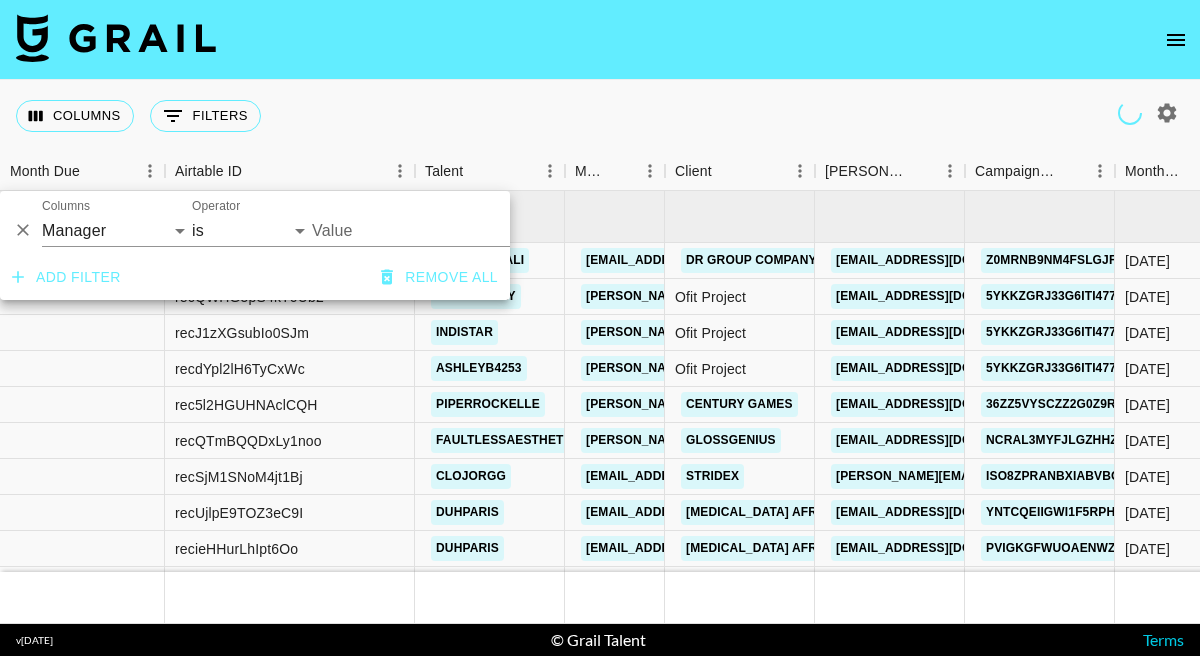 click on "Value" at bounding box center (447, 230) 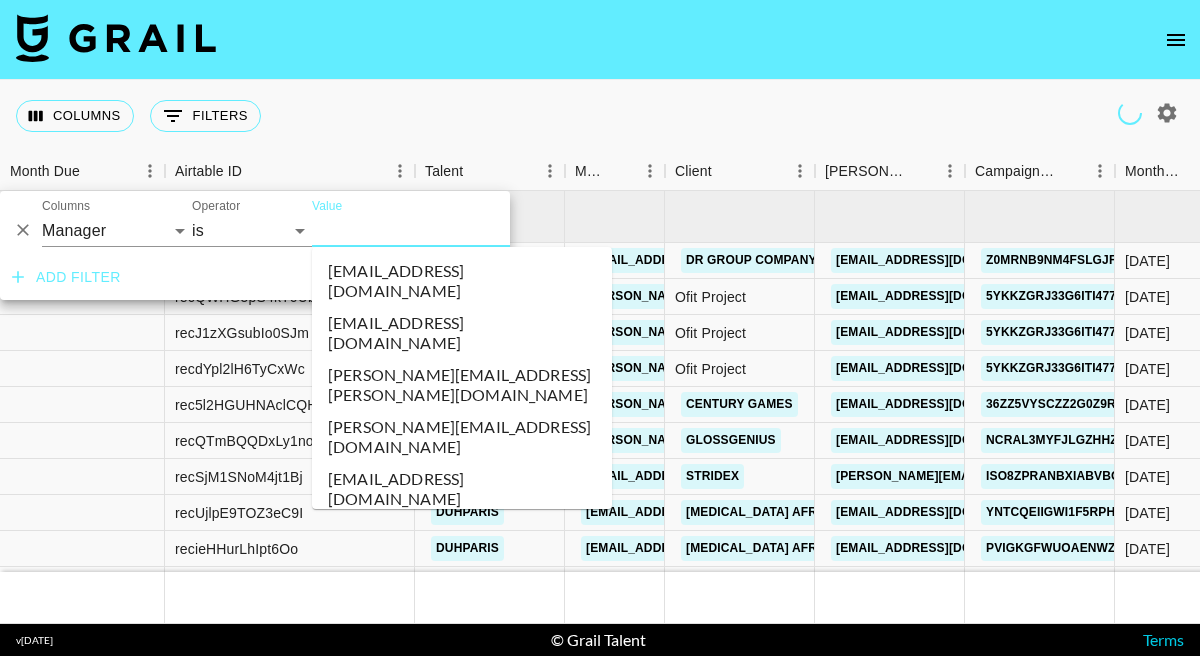 type on "C" 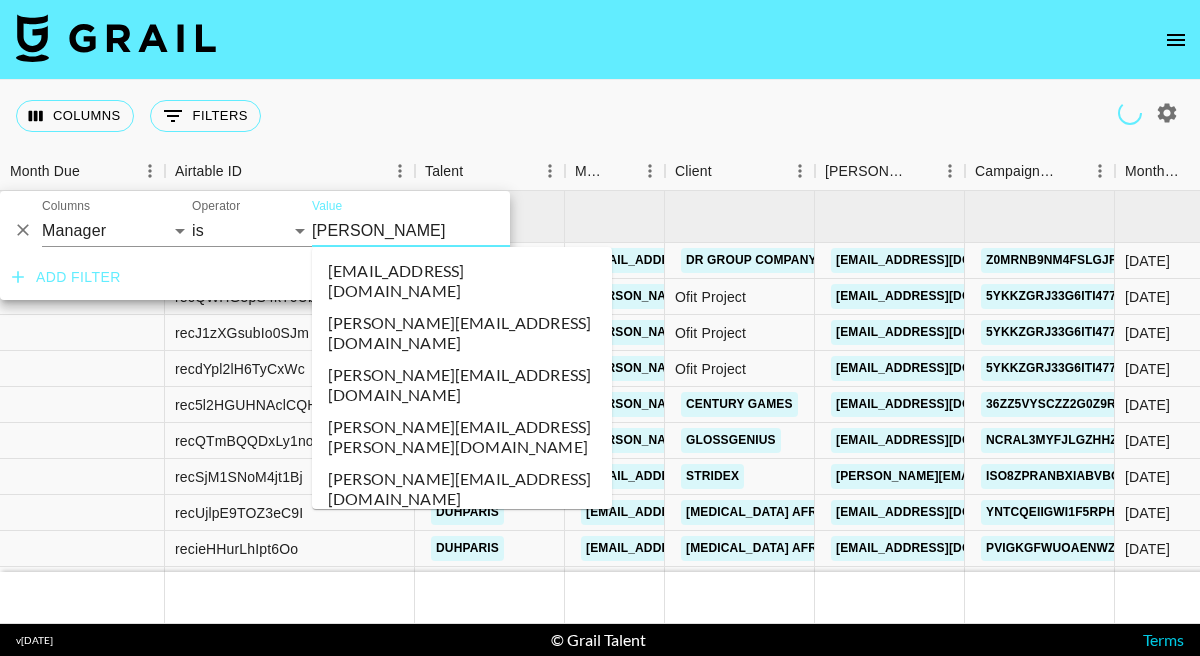 type on "Hann" 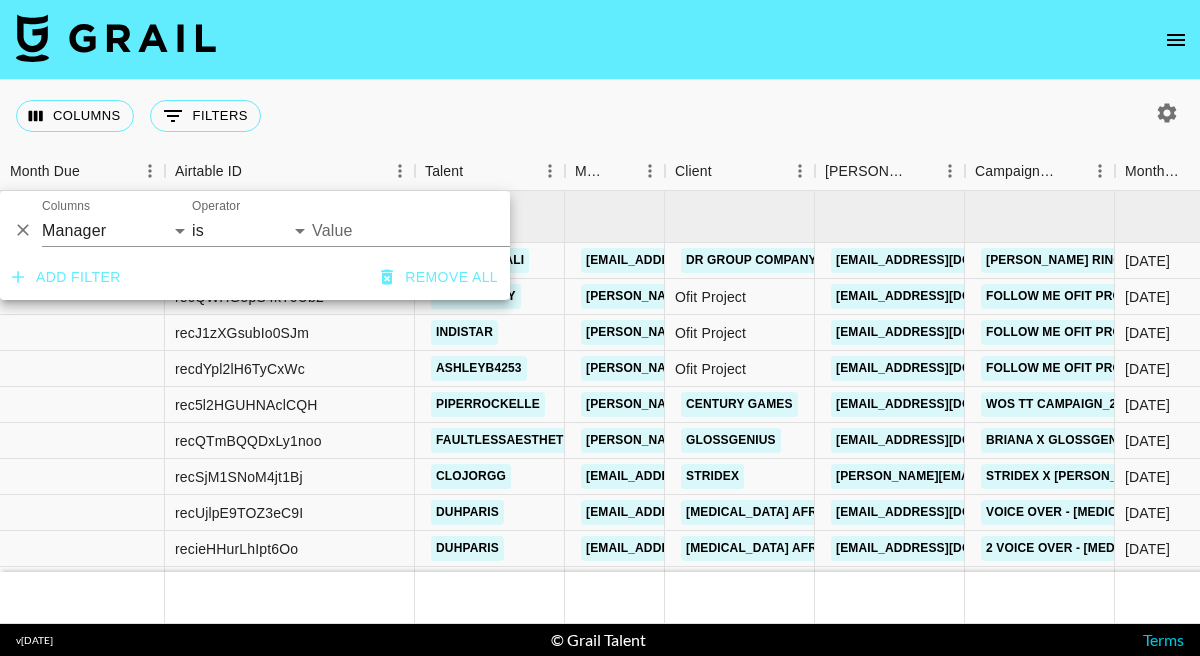 click on "Value" at bounding box center [447, 230] 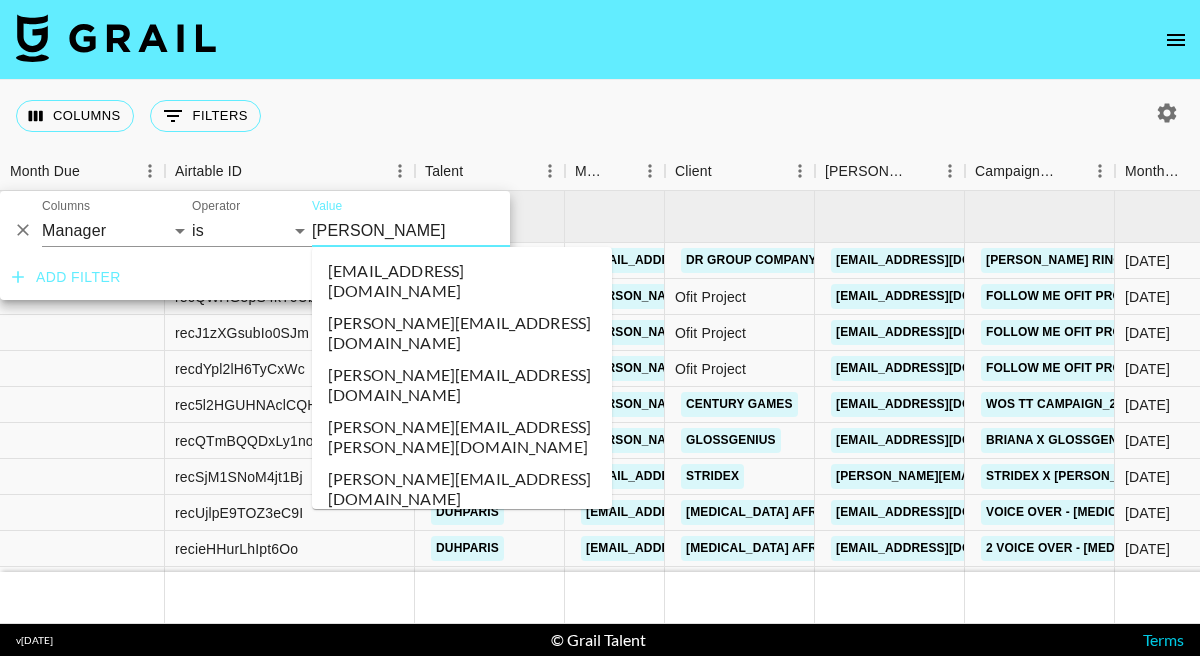 type on "Hann" 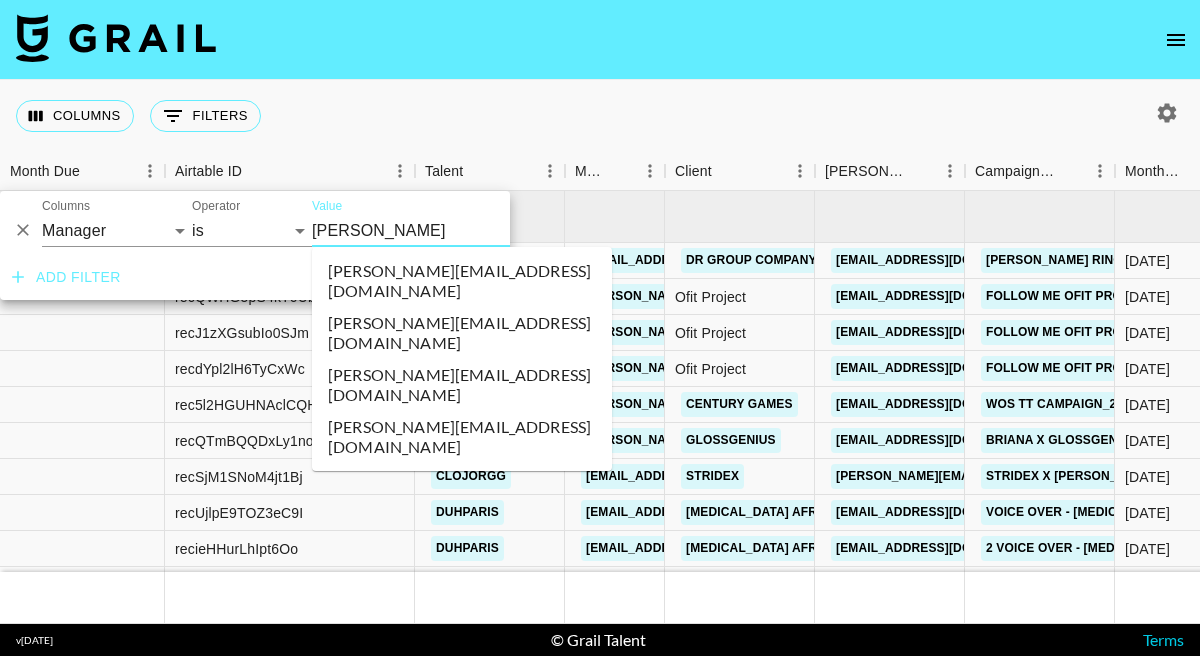 click on "hannah@grail-talent.com" at bounding box center [462, 385] 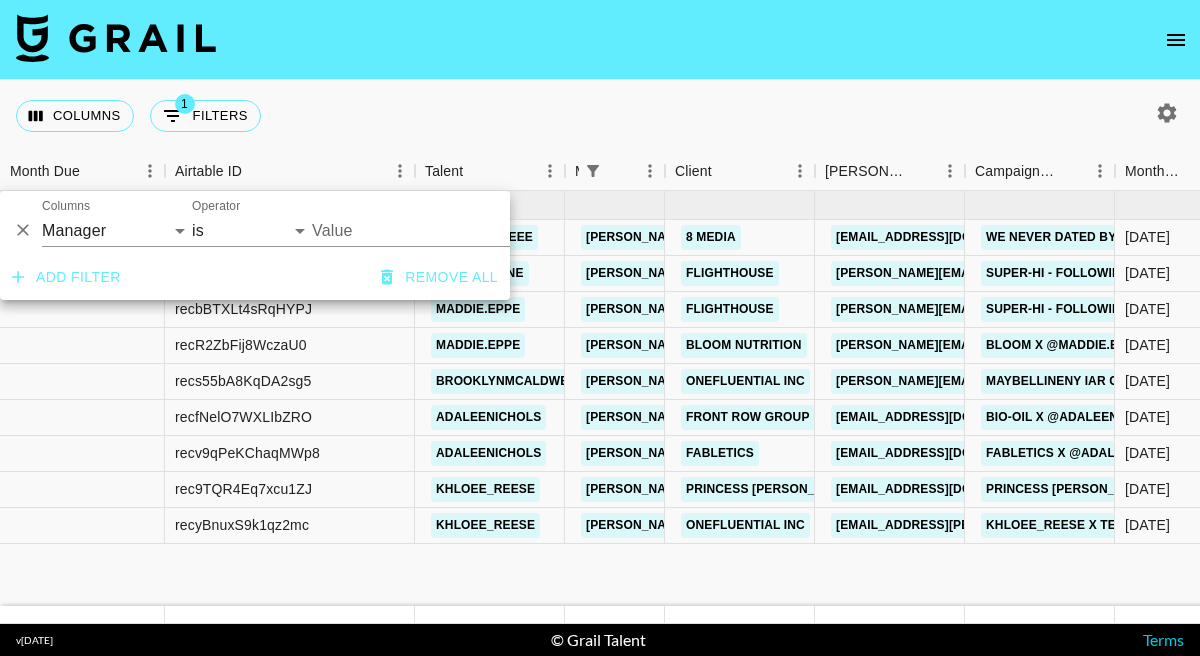type on "hannah@grail-talent.com" 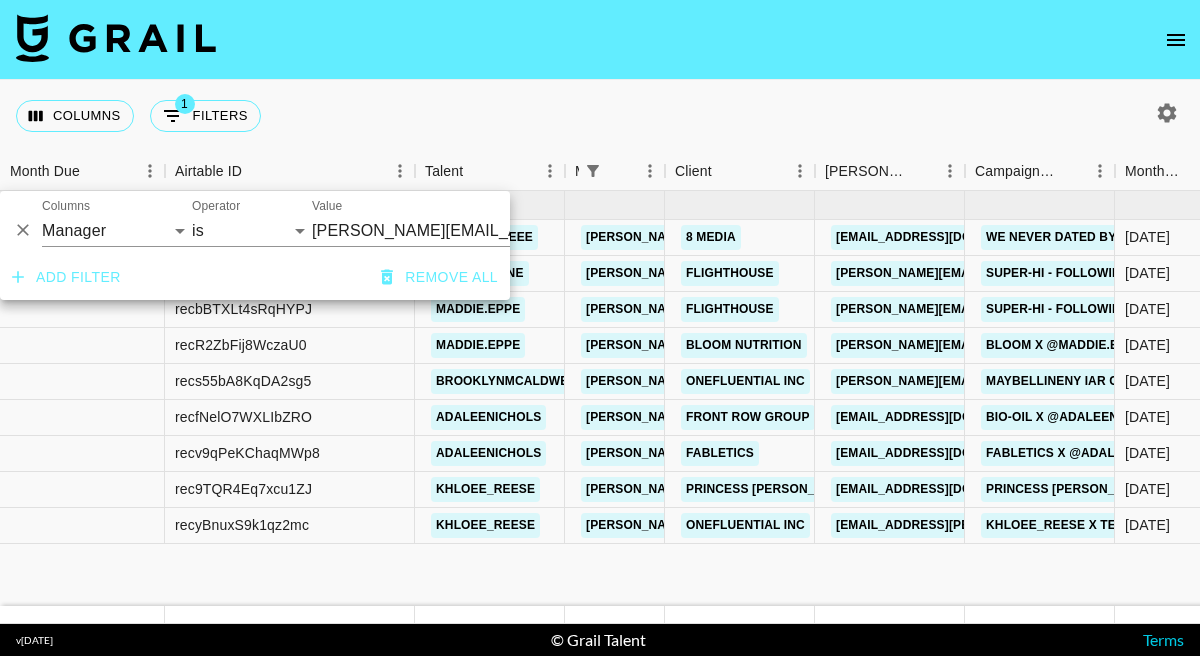 click on "Jul '25  ( 9 ) $ 22,450.00 $ 2,191.68 recGUOU1Bh47kA76Z rowanhydeee hannah@grail-talent.com 8 Media outreach@88affect.com we never dated by sombr Jul '25  USD $250.00 no $24.41 declined no recjC8DEW0jgZ0oSx katiepettine hannah@grail-talent.com Flighthouse sophia.cardone@flight.house Super-HI - Following The Sun Jul '25  USD $250.00 no $24.41 no recbBTXLt4sRqHYPJ maddie.eppe hannah@grail-talent.com Flighthouse sophia.cardone@flight.house Super-HI - Following The Sun Jul '25  USD $250.00 no $24.41 no recR2ZbFij8WczaU0 maddie.eppe hannah@grail-talent.com Bloom Nutrition loreni@bloomnu.com Bloom x @maddie.eppe Jul '25  USD $1,200.00 no $117.15 approved https://www.tiktok.com/@maddie.eppe/video/7522166385661857054?is_from_webapp=1&sender_device=pc&web_id=7302110472333444651 Maddie Epperson x Bloom TT Energy Jul 2025.docx (1).pdf no recs55bA8KqDA2sg5 brooklynmcaldwell hannah@grail-talent.com OneFluential Inc ariana.corney@onefluential.com MaybellineNY IAR Concealer X Brooklyn Caldwell Jul '25  USD $2,500.00 no no" at bounding box center (1660, 398) 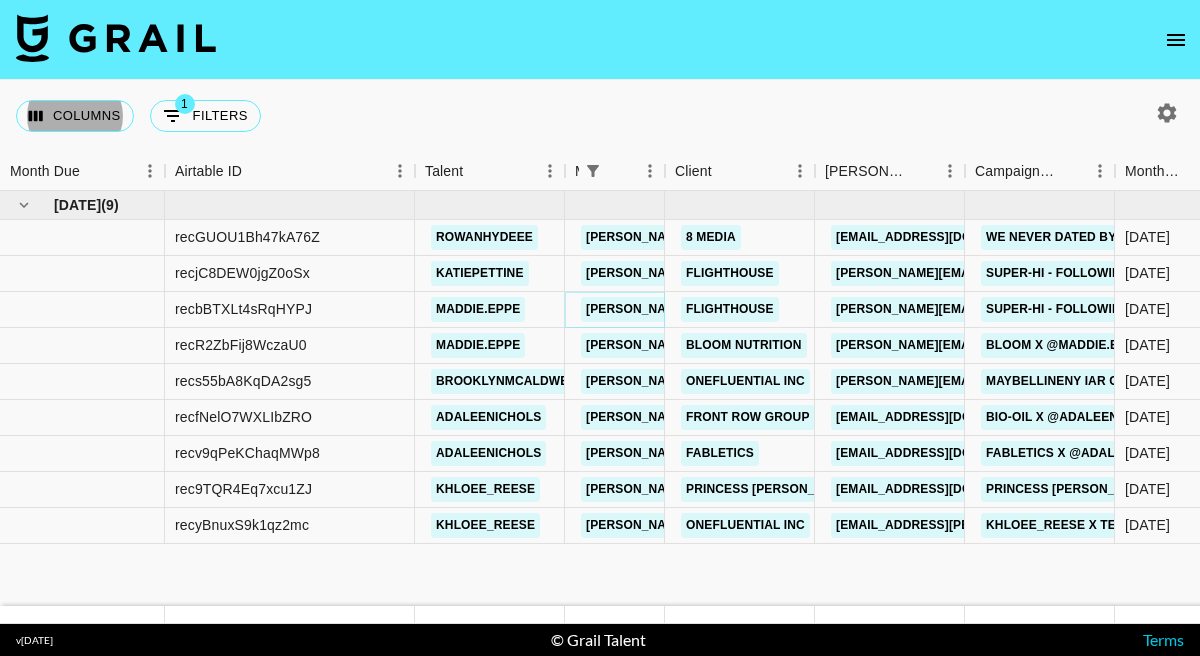 click on "hannah@grail-talent.com" at bounding box center (744, 309) 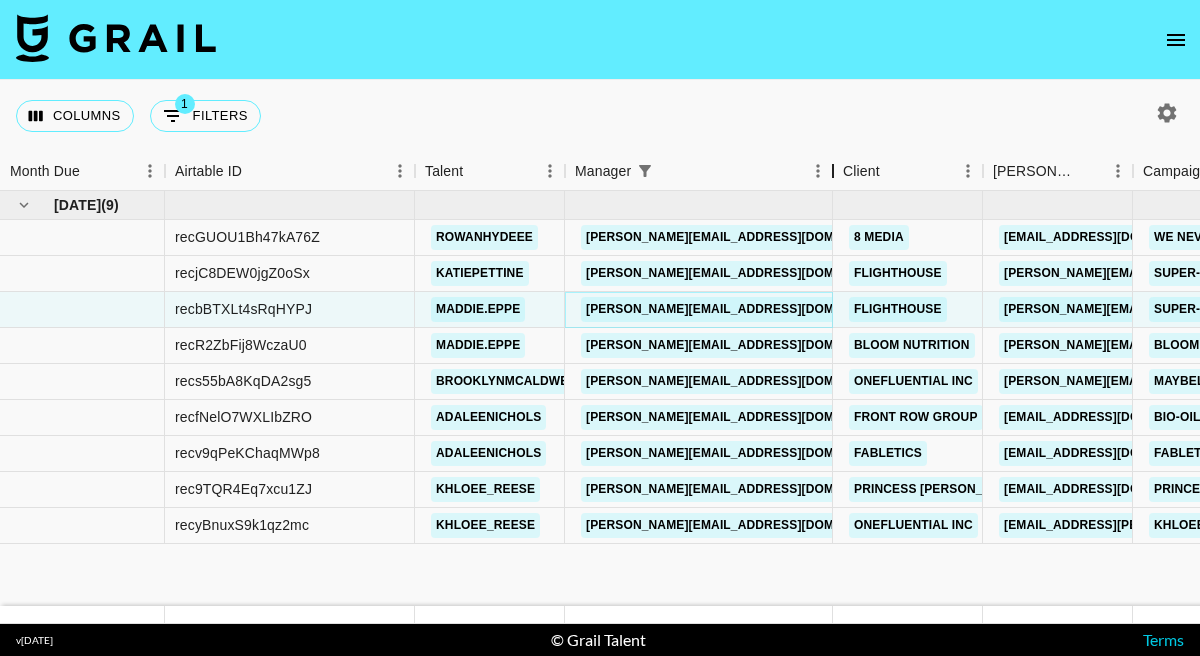 drag, startPoint x: 662, startPoint y: 169, endPoint x: 825, endPoint y: 160, distance: 163.24828 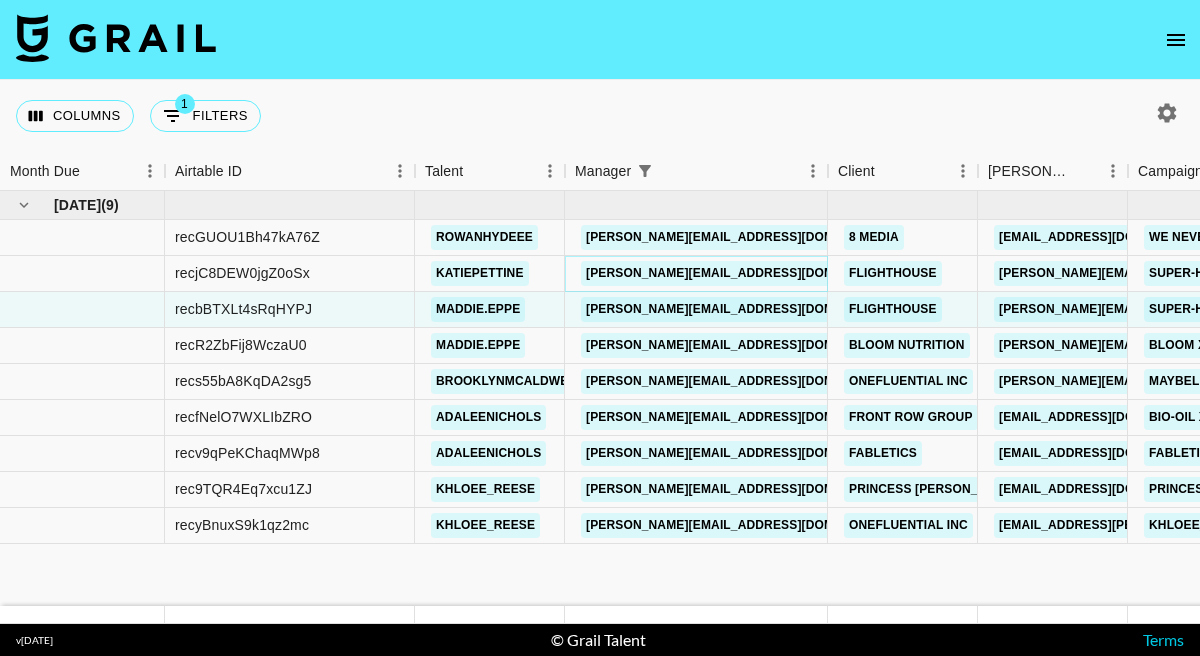click on "hannah@grail-talent.com" at bounding box center [744, 273] 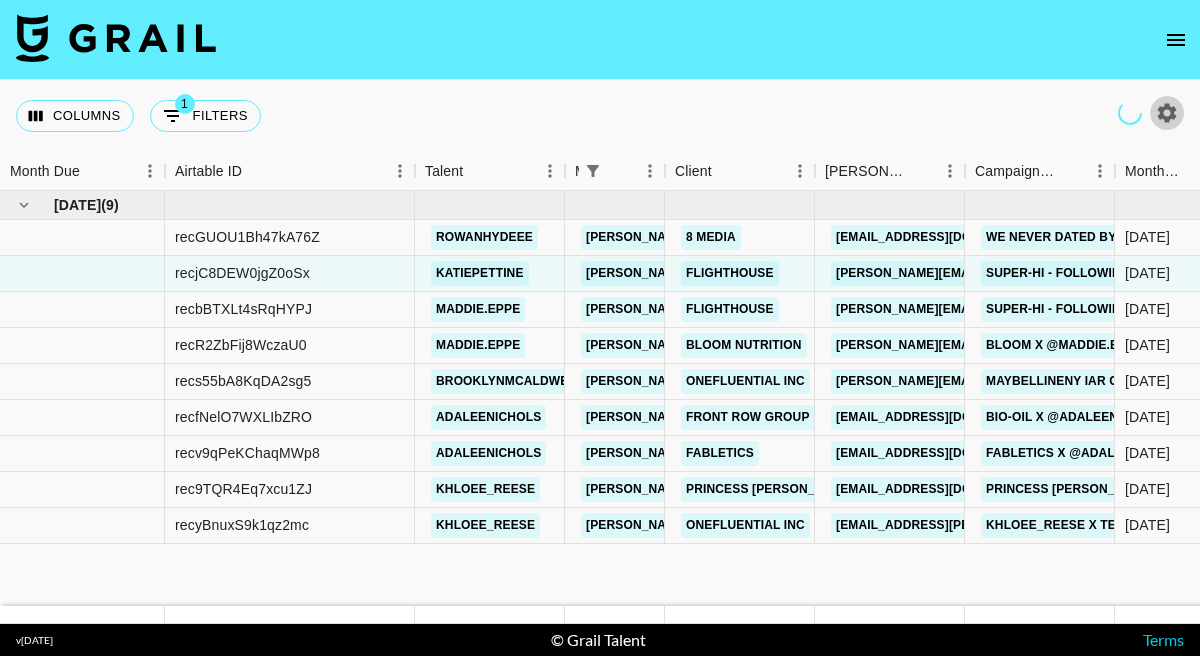 click 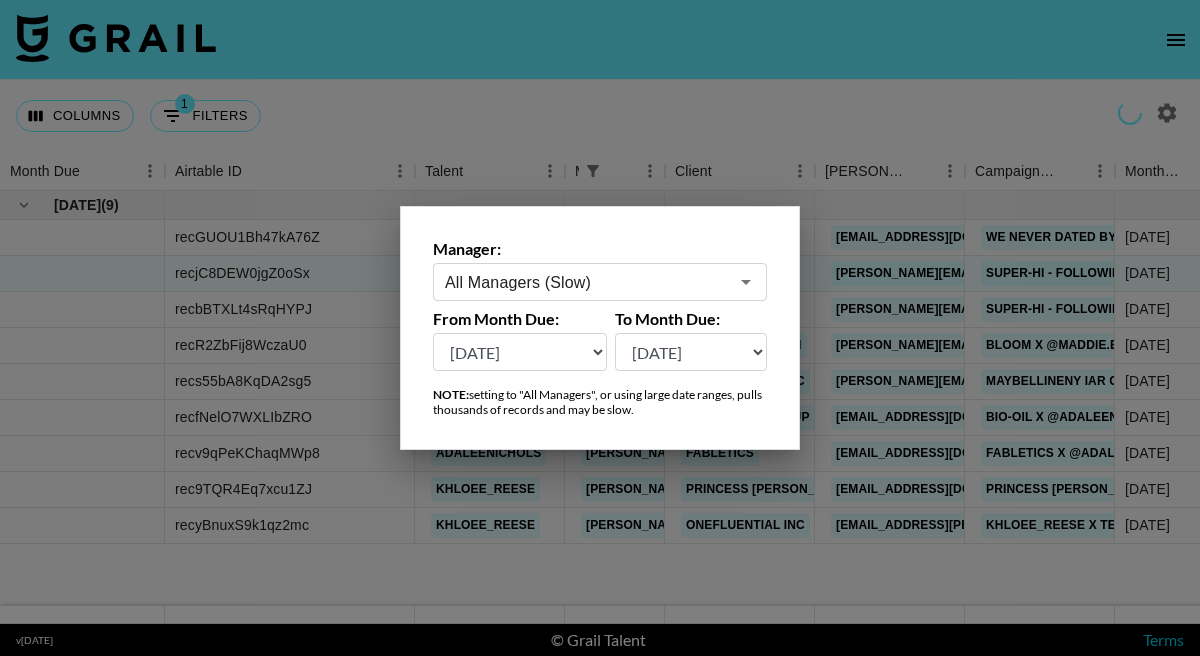 click on "Jul '26 Jun '26 May '26 Apr '26 Mar '26 Feb '26 Jan '26 Dec '25 Nov '25 Oct '25 Sep '25 Aug '25 Jul '25 Jun '25 May '25 Apr '25 Mar '25 Feb '25 Jan '25 Dec '24 Nov '24 Oct '24 Sep '24 Aug '24 Jul '24" at bounding box center [520, 352] 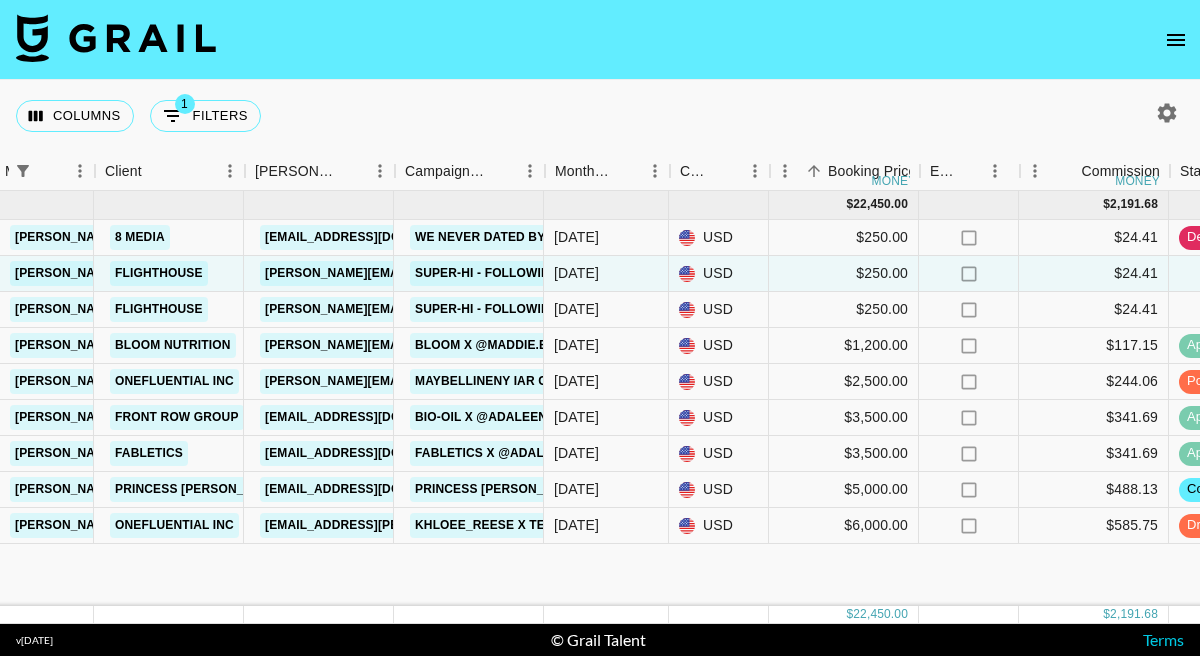 scroll, scrollTop: 0, scrollLeft: 566, axis: horizontal 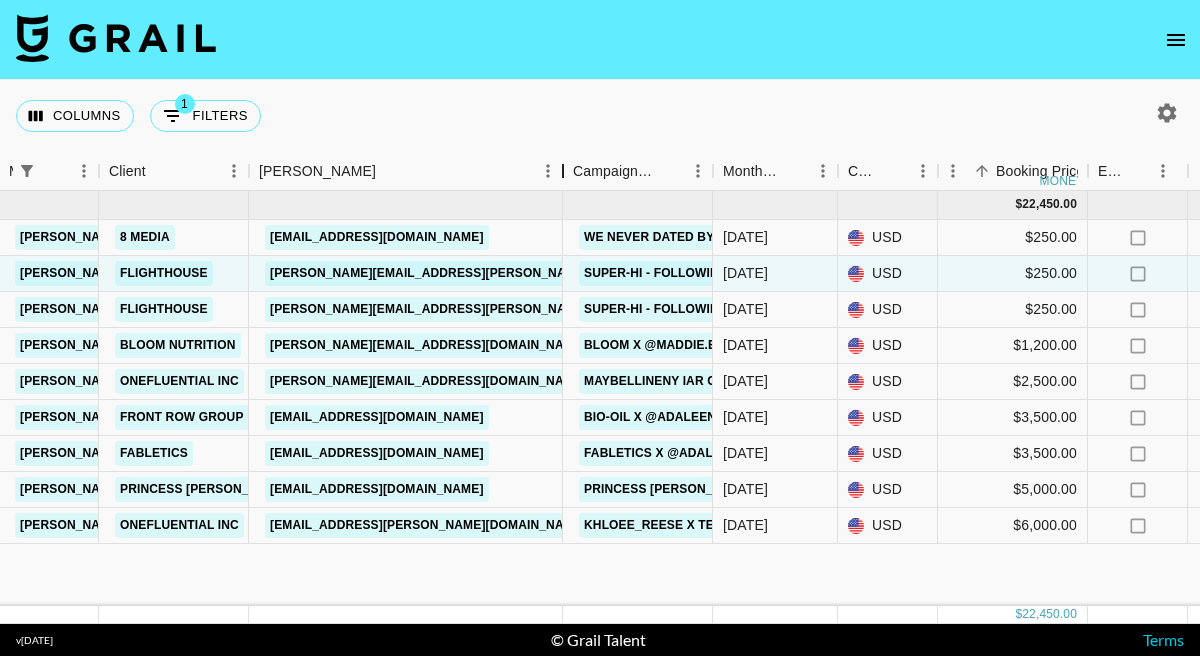 drag, startPoint x: 395, startPoint y: 184, endPoint x: 558, endPoint y: 182, distance: 163.01227 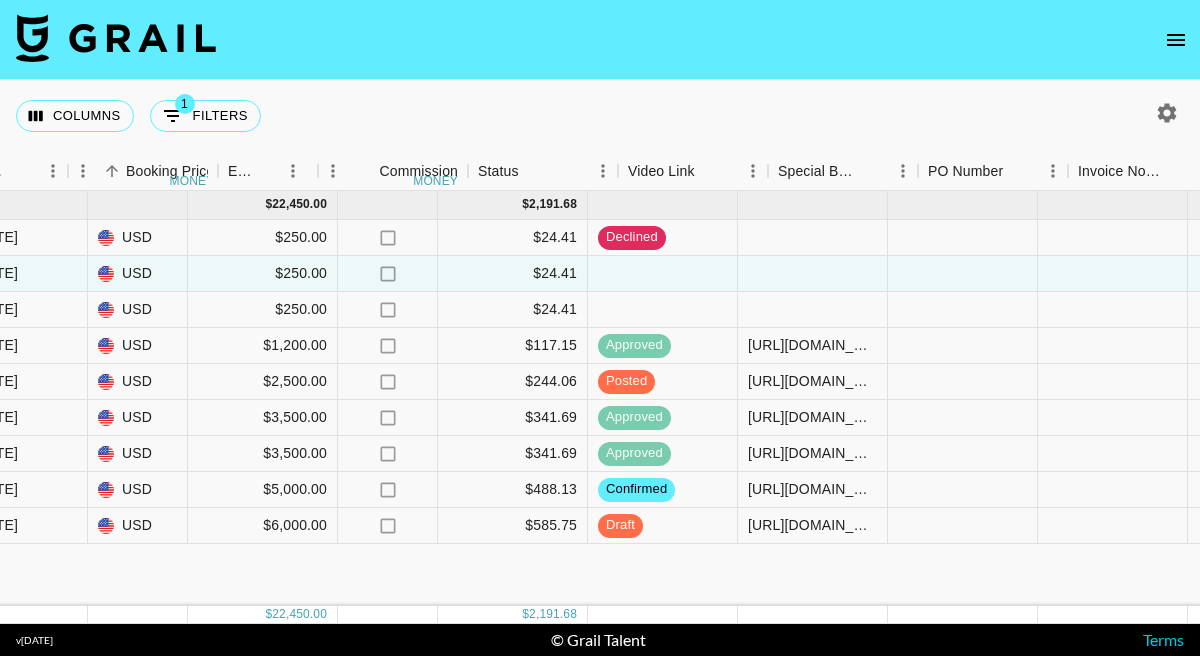 scroll, scrollTop: 0, scrollLeft: 1473, axis: horizontal 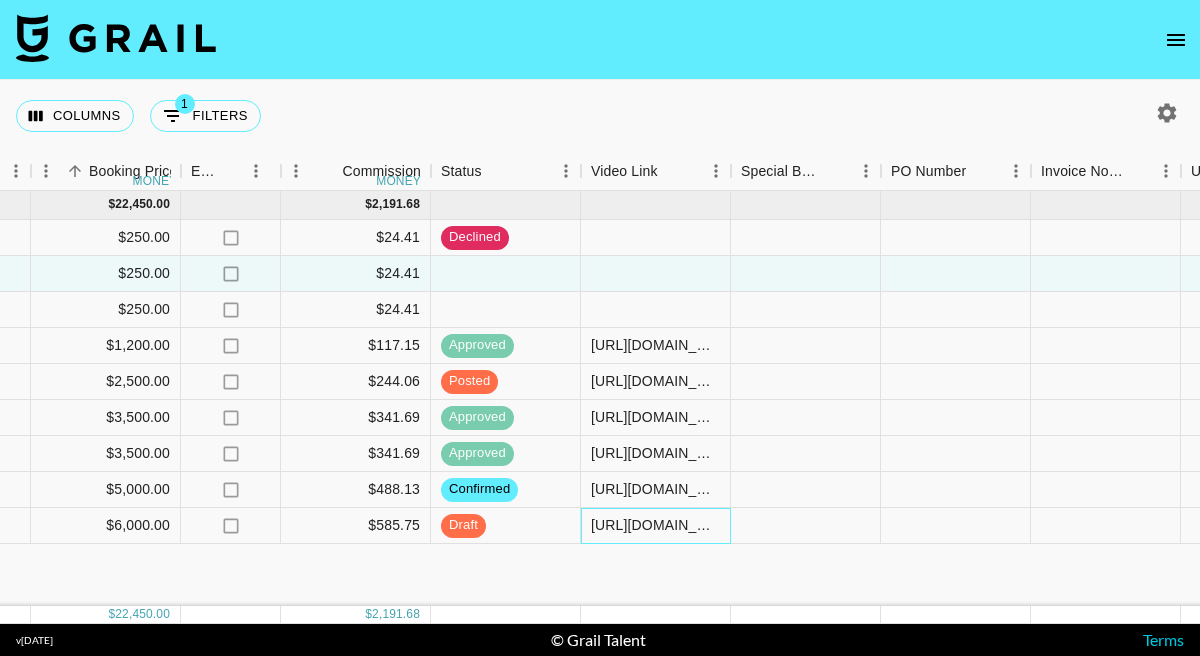 click on "https://www.tiktok.com/@khloee_reese/video/7521046573757828383?_r=1&_t=ZP-8xaTSjQ76iN" at bounding box center [655, 525] 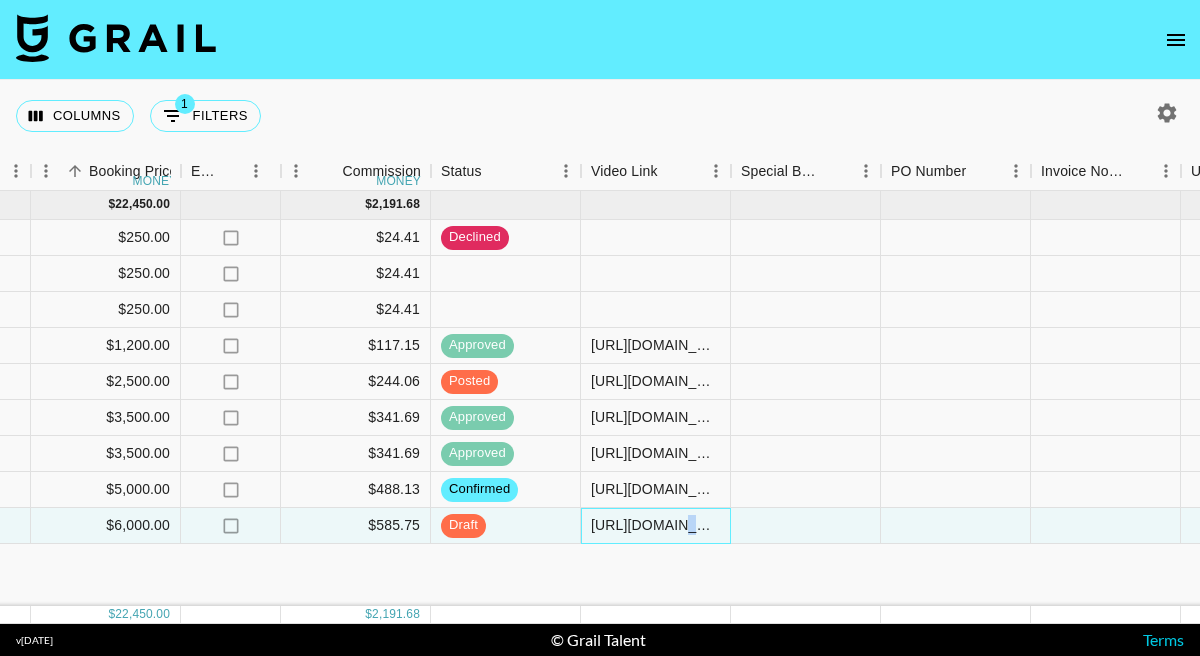 click on "https://www.tiktok.com/@khloee_reese/video/7521046573757828383?_r=1&_t=ZP-8xaTSjQ76iN" at bounding box center (655, 525) 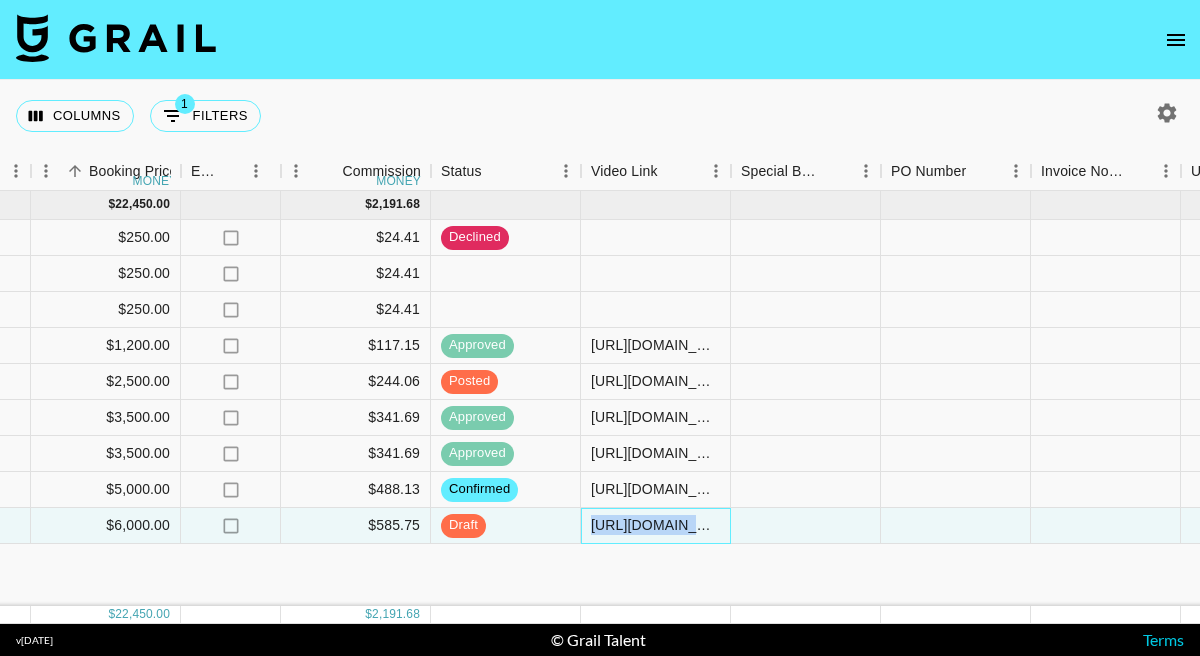 click on "https://www.tiktok.com/@khloee_reese/video/7521046573757828383?_r=1&_t=ZP-8xaTSjQ76iN" at bounding box center (655, 525) 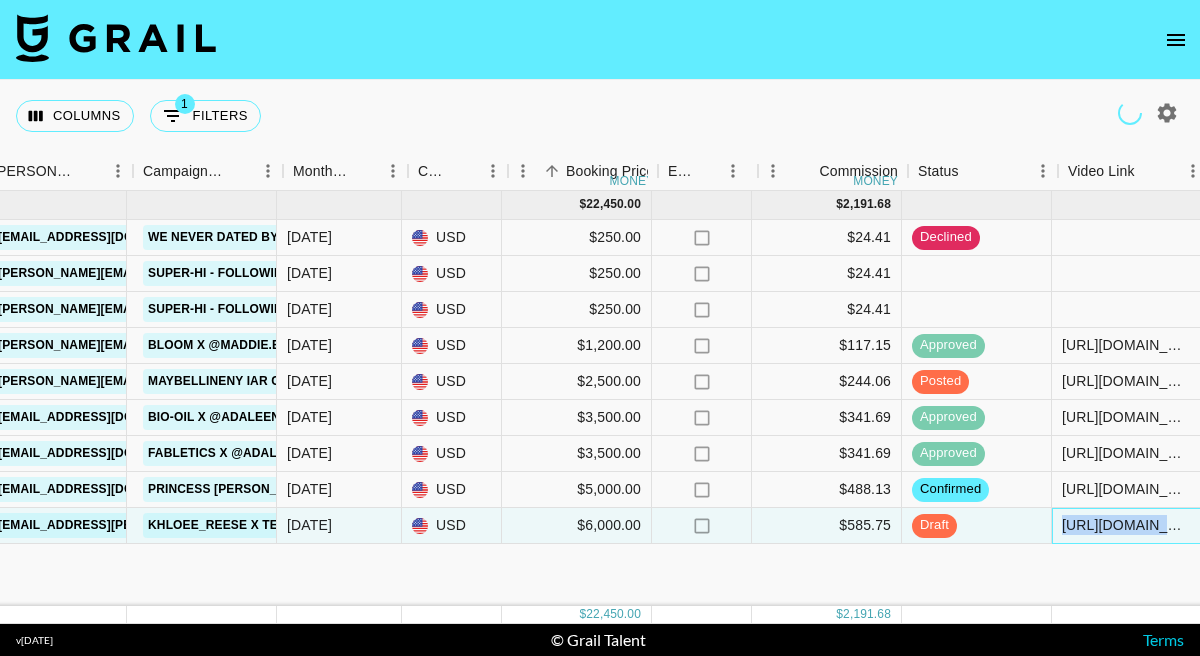 scroll, scrollTop: 0, scrollLeft: 819, axis: horizontal 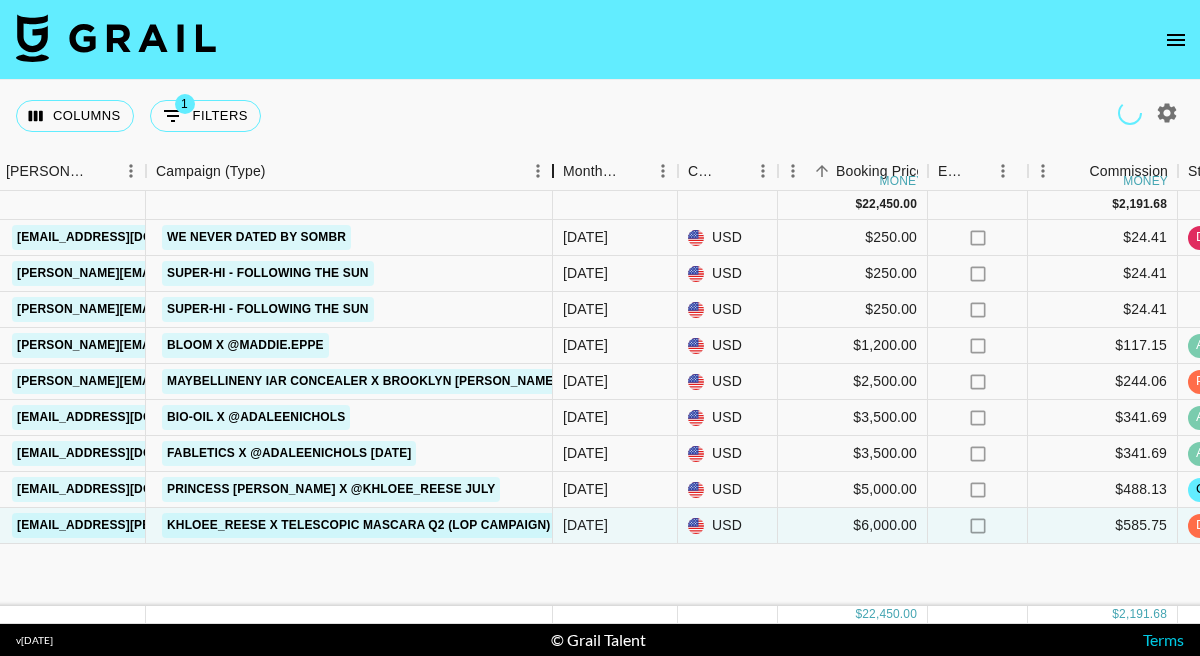 drag, startPoint x: 297, startPoint y: 184, endPoint x: 549, endPoint y: 220, distance: 254.55844 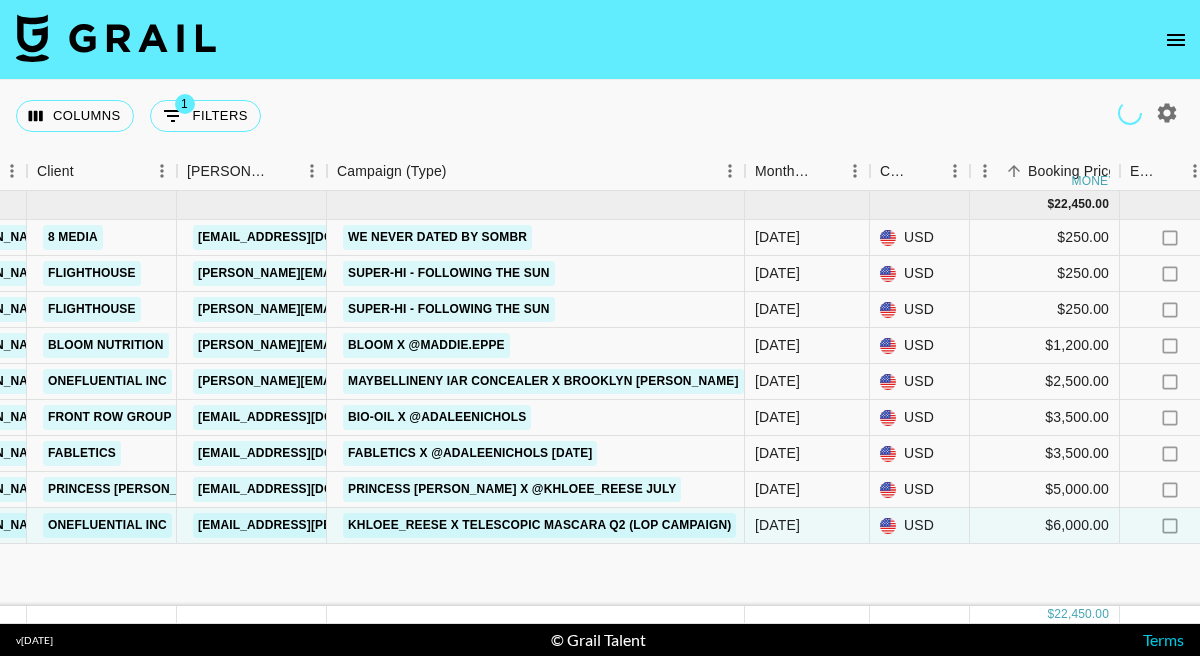 scroll, scrollTop: 0, scrollLeft: 585, axis: horizontal 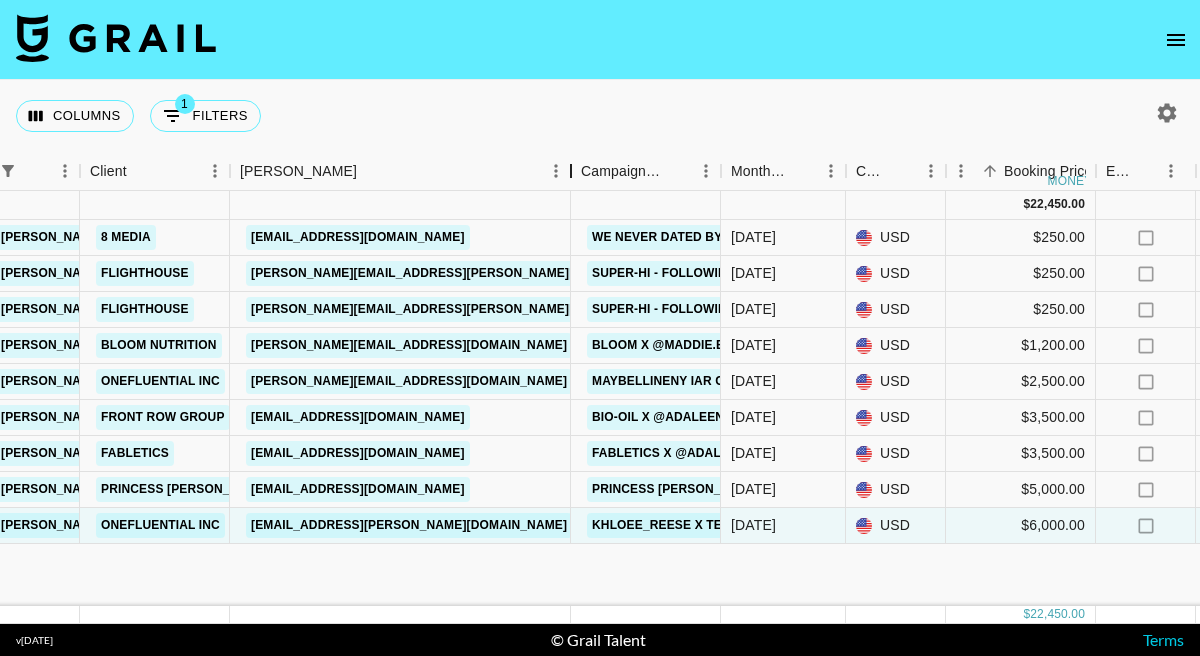 drag, startPoint x: 380, startPoint y: 188, endPoint x: 567, endPoint y: 191, distance: 187.02406 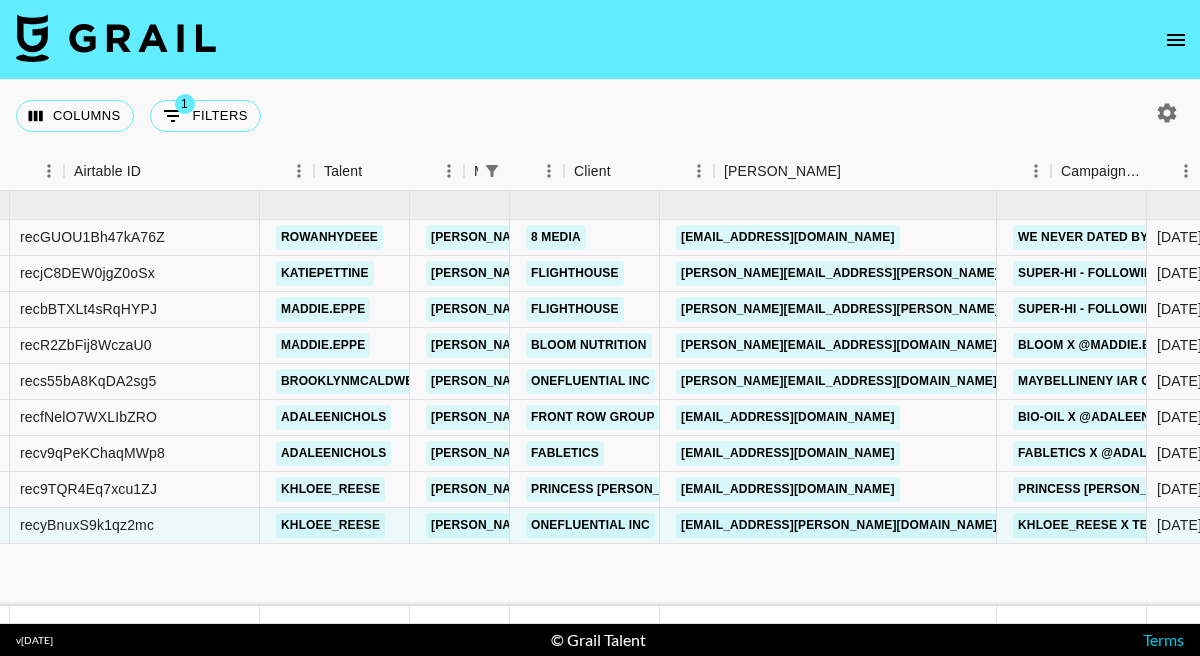 scroll, scrollTop: 0, scrollLeft: 97, axis: horizontal 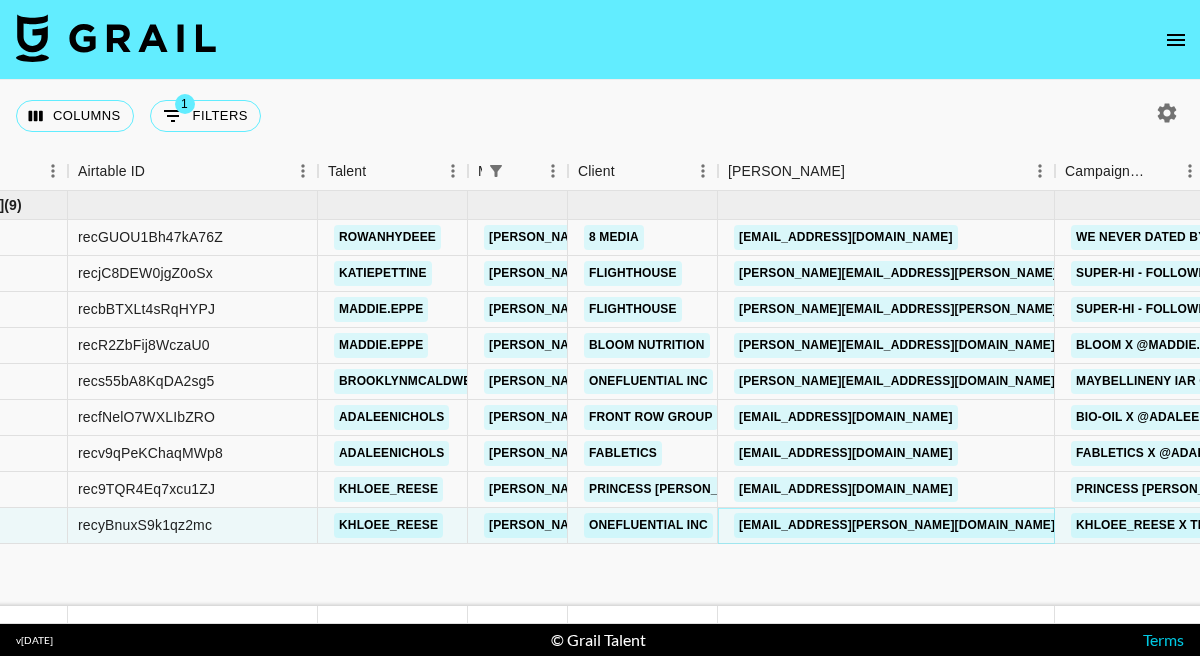click on "charlotte.drinkwater@onefluential.com" at bounding box center (897, 525) 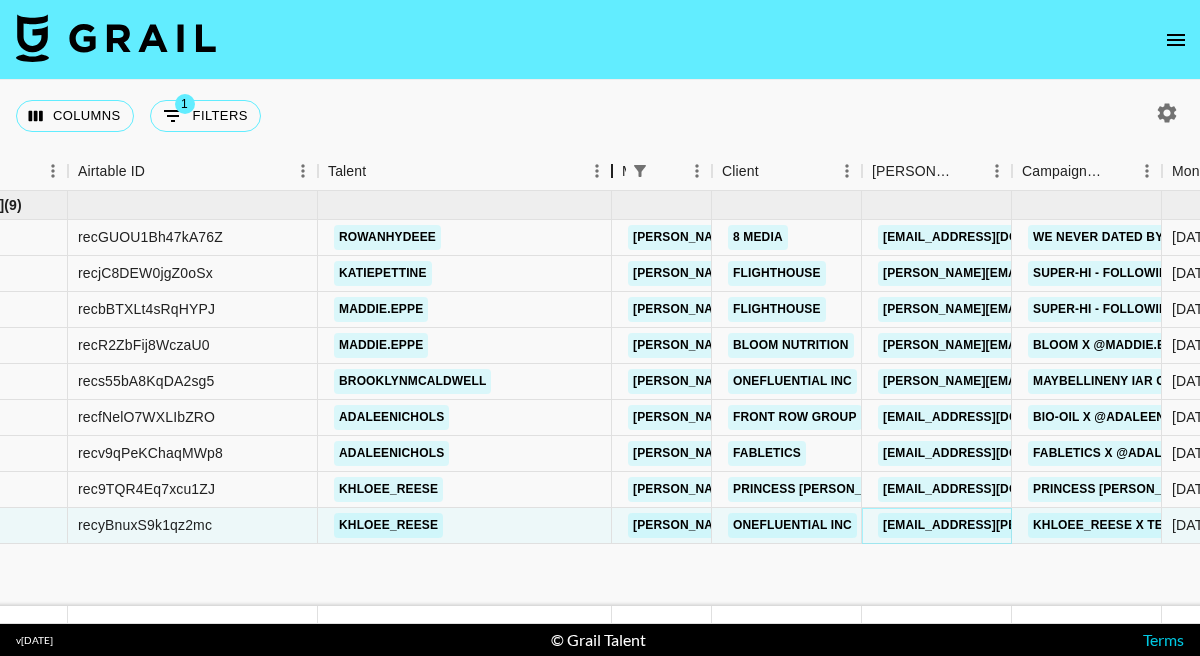 drag, startPoint x: 467, startPoint y: 182, endPoint x: 607, endPoint y: 190, distance: 140.22838 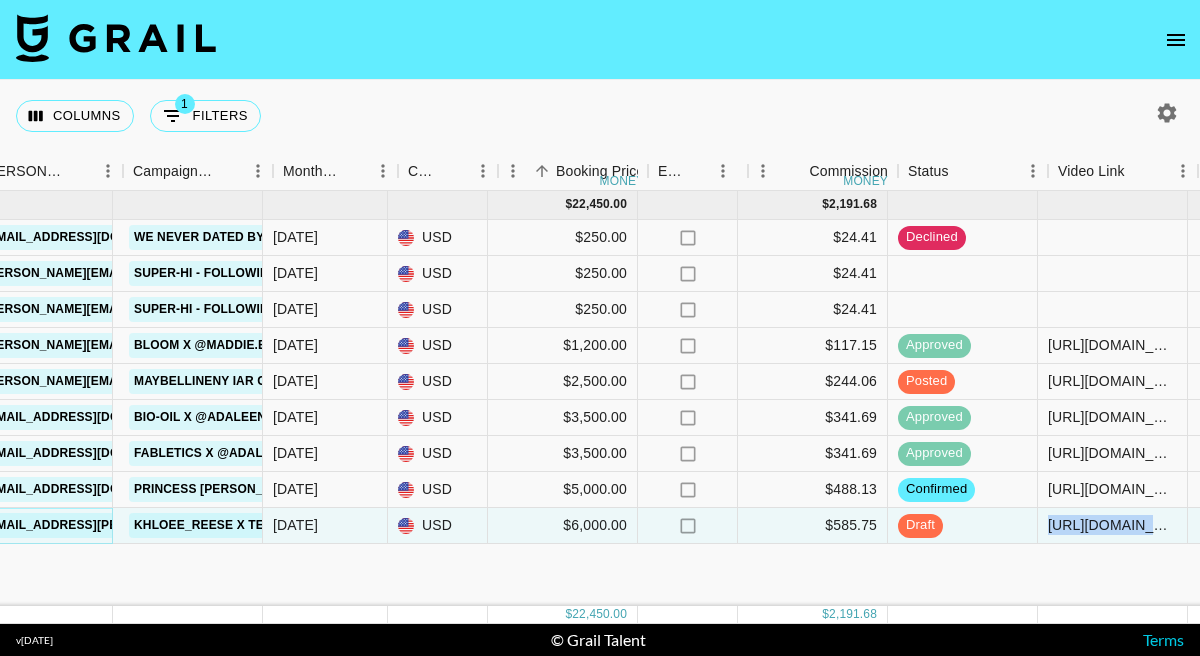 scroll, scrollTop: 0, scrollLeft: 859, axis: horizontal 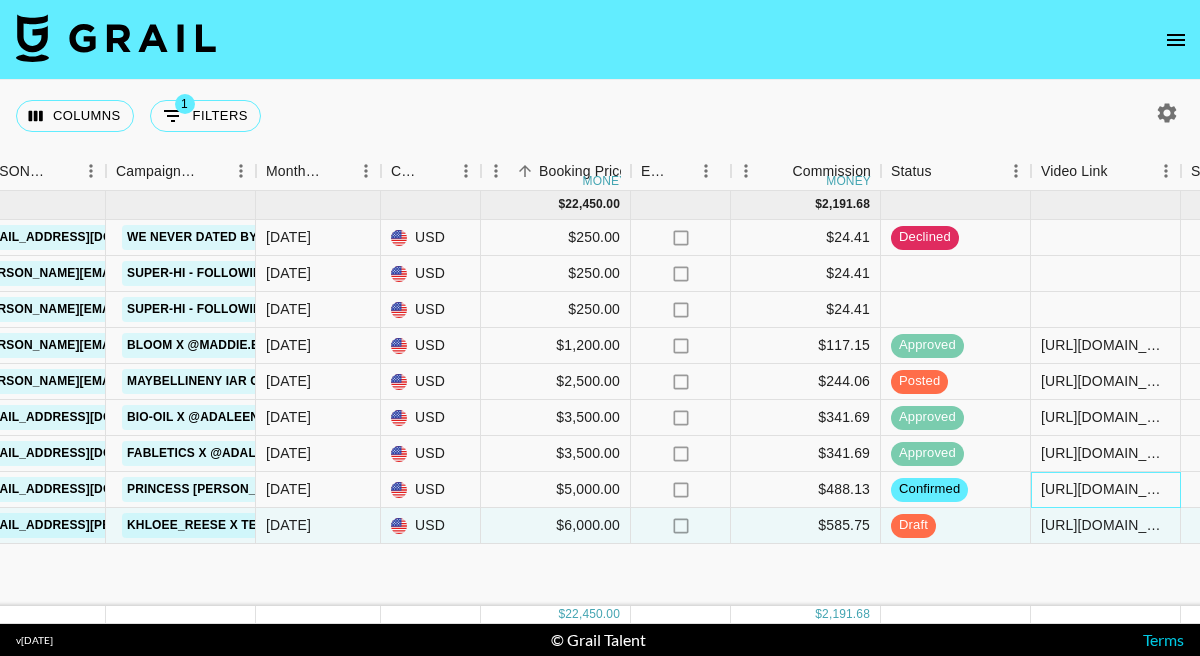 click on "https://www.tiktok.com/@khloee_reese/video/7527441269027540255" at bounding box center (1105, 489) 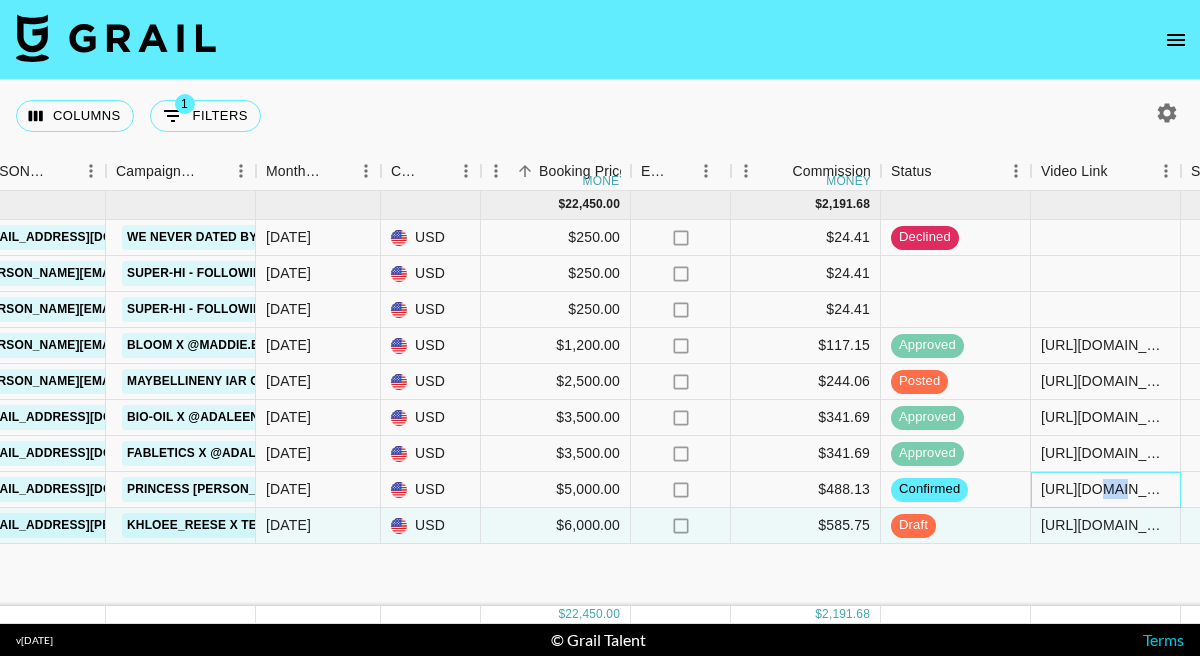 click on "https://www.tiktok.com/@khloee_reese/video/7527441269027540255" at bounding box center (1105, 489) 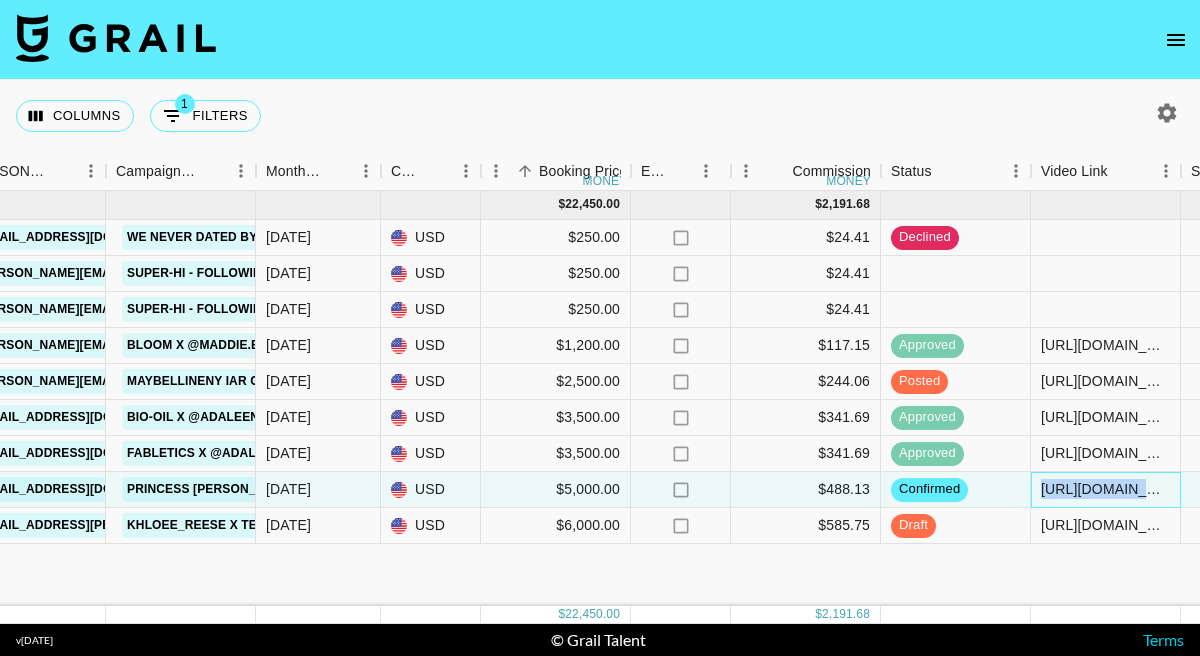 click on "https://www.tiktok.com/@khloee_reese/video/7527441269027540255" at bounding box center [1105, 489] 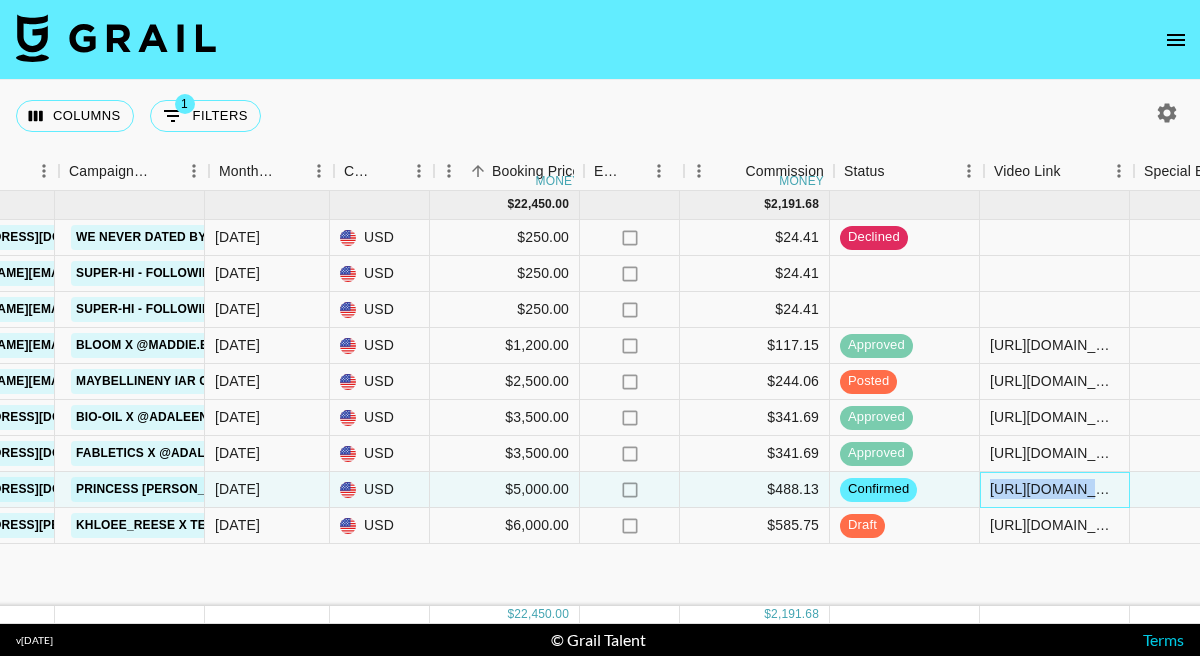scroll, scrollTop: 0, scrollLeft: 906, axis: horizontal 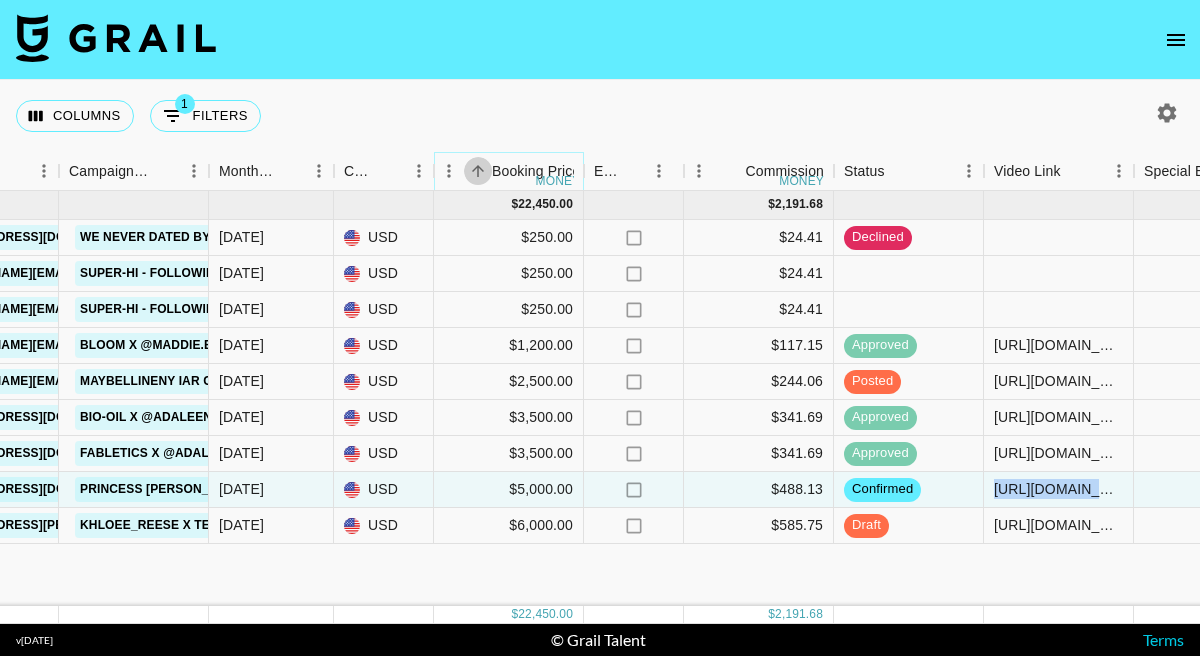 click at bounding box center (478, 171) 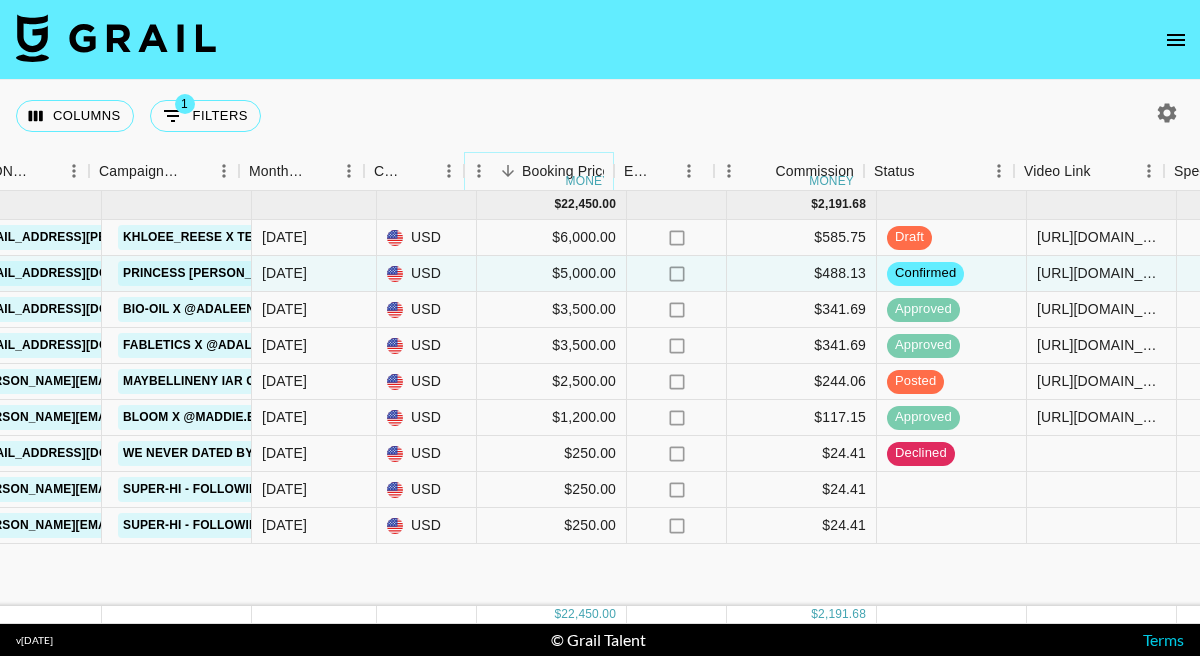 scroll, scrollTop: 0, scrollLeft: 887, axis: horizontal 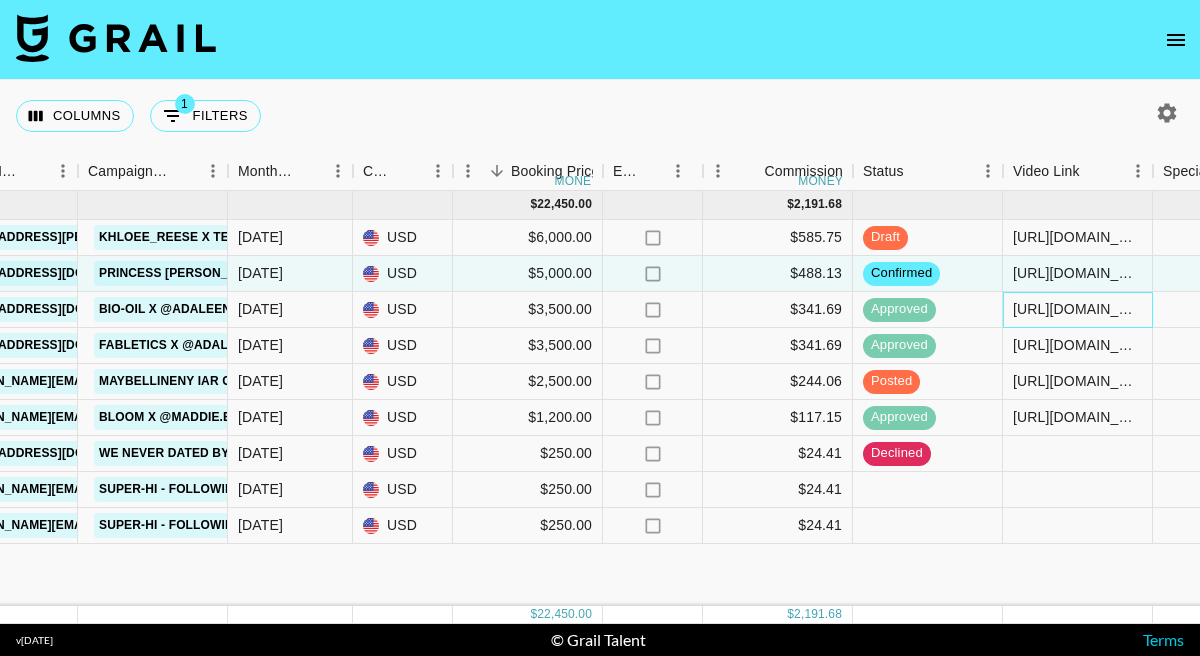 click on "https://www.tiktok.com/@adaleenichols/video/7522985887949425951?_r=1&_t=ZT-8xpijlMh0RS" at bounding box center [1077, 309] 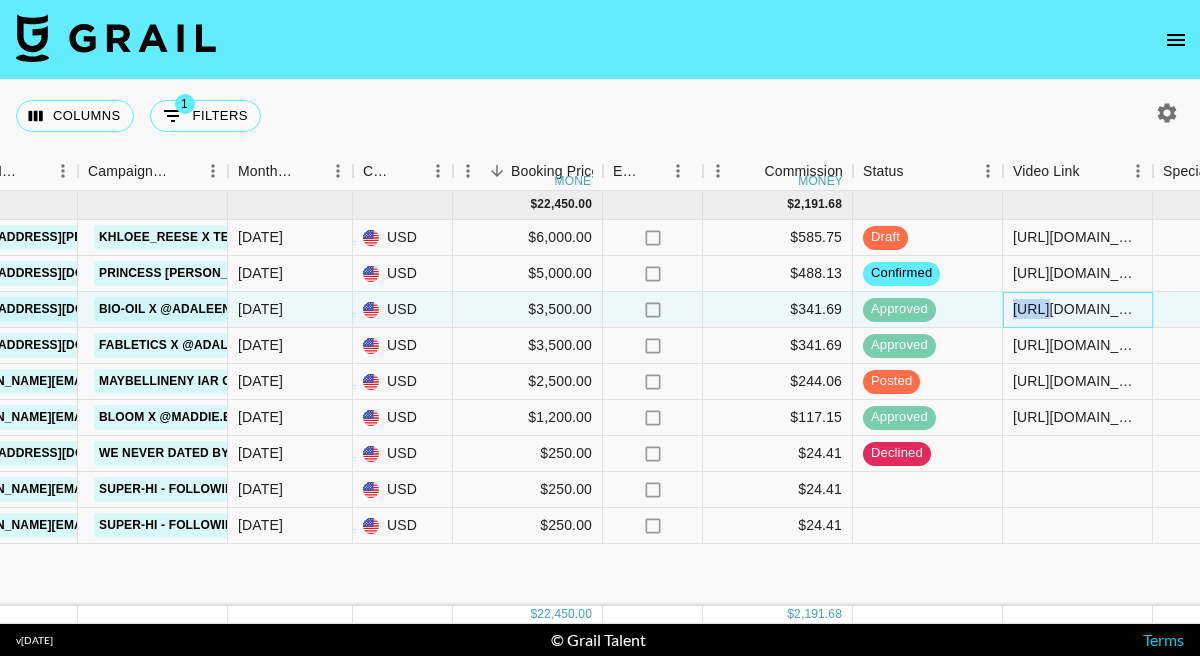 click on "https://www.tiktok.com/@adaleenichols/video/7522985887949425951?_r=1&_t=ZT-8xpijlMh0RS" at bounding box center [1077, 309] 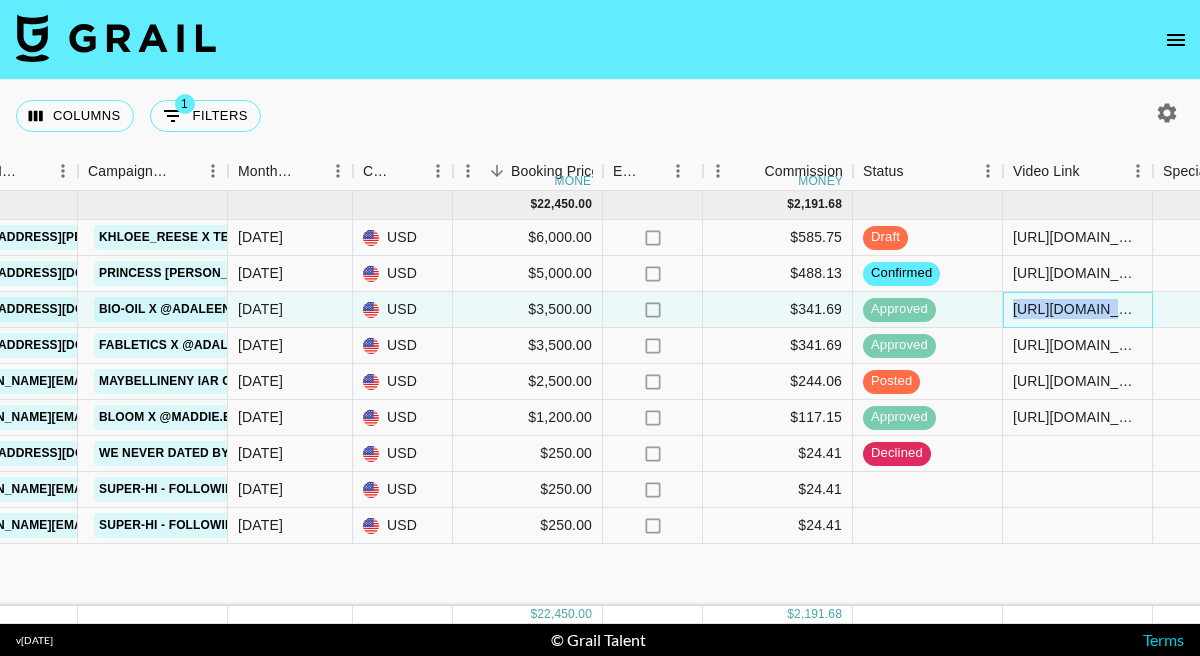 click on "https://www.tiktok.com/@adaleenichols/video/7522985887949425951?_r=1&_t=ZT-8xpijlMh0RS" at bounding box center [1077, 309] 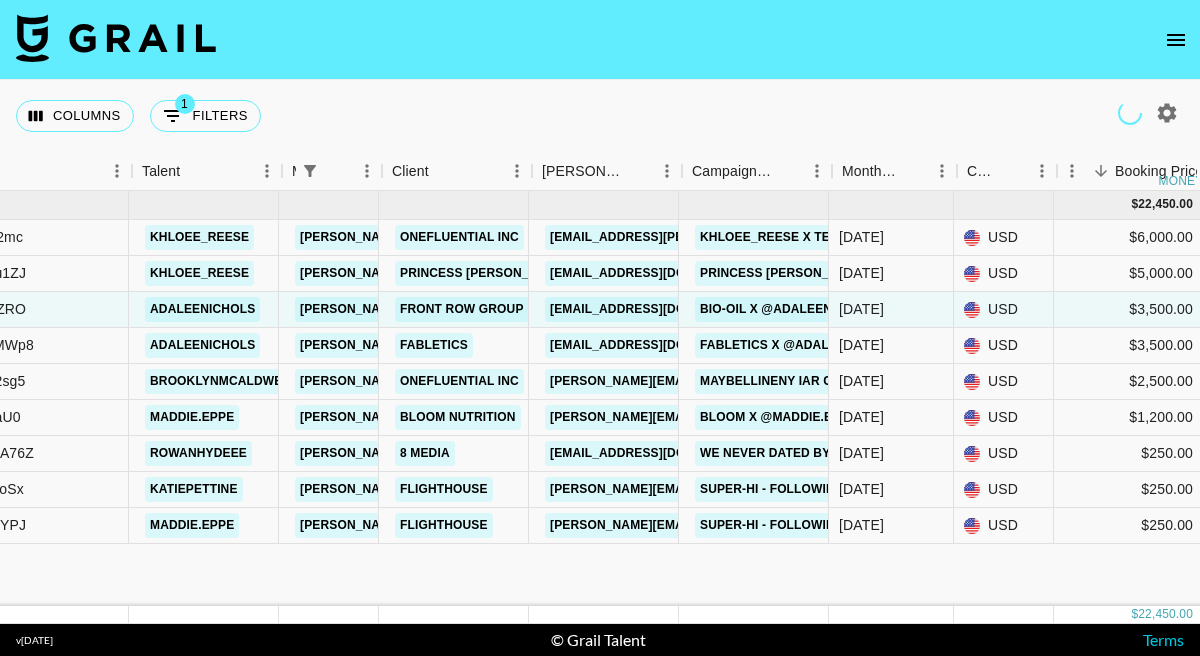 scroll, scrollTop: 0, scrollLeft: 283, axis: horizontal 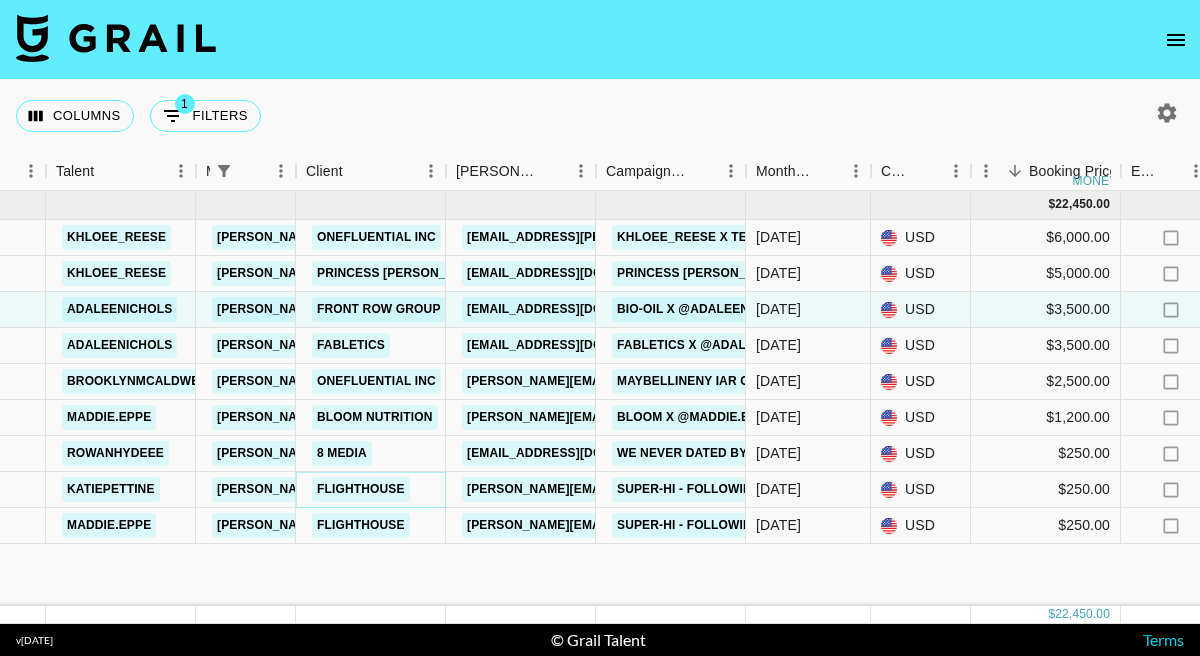 click on "Flighthouse" at bounding box center [361, 489] 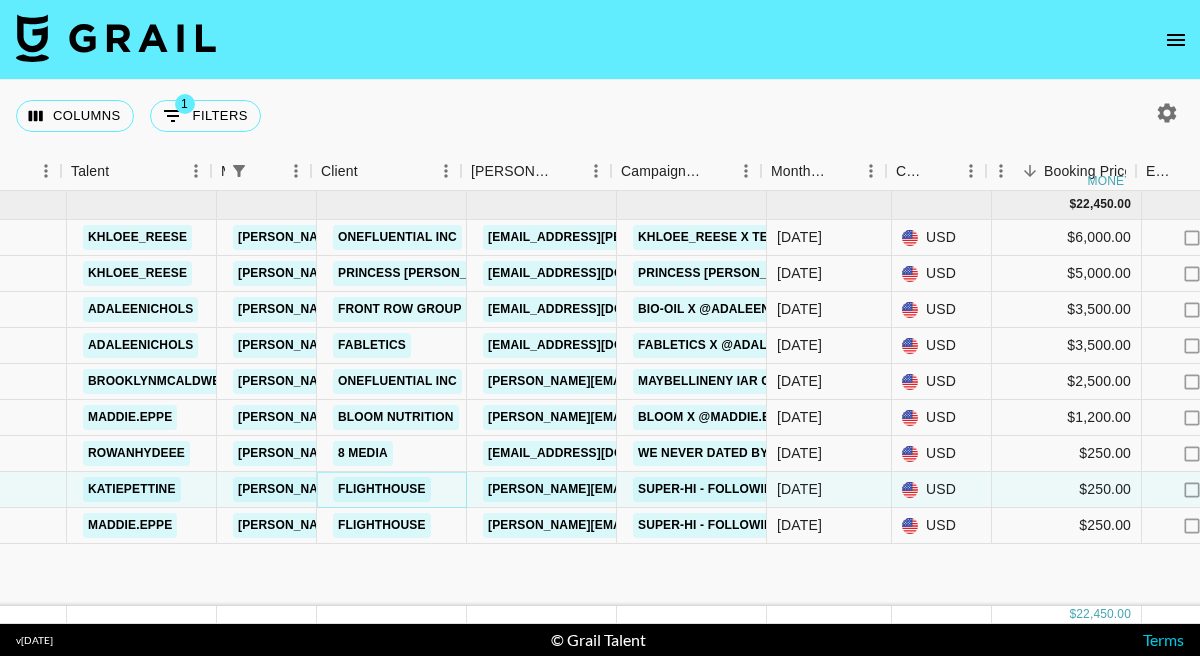 scroll, scrollTop: 0, scrollLeft: 344, axis: horizontal 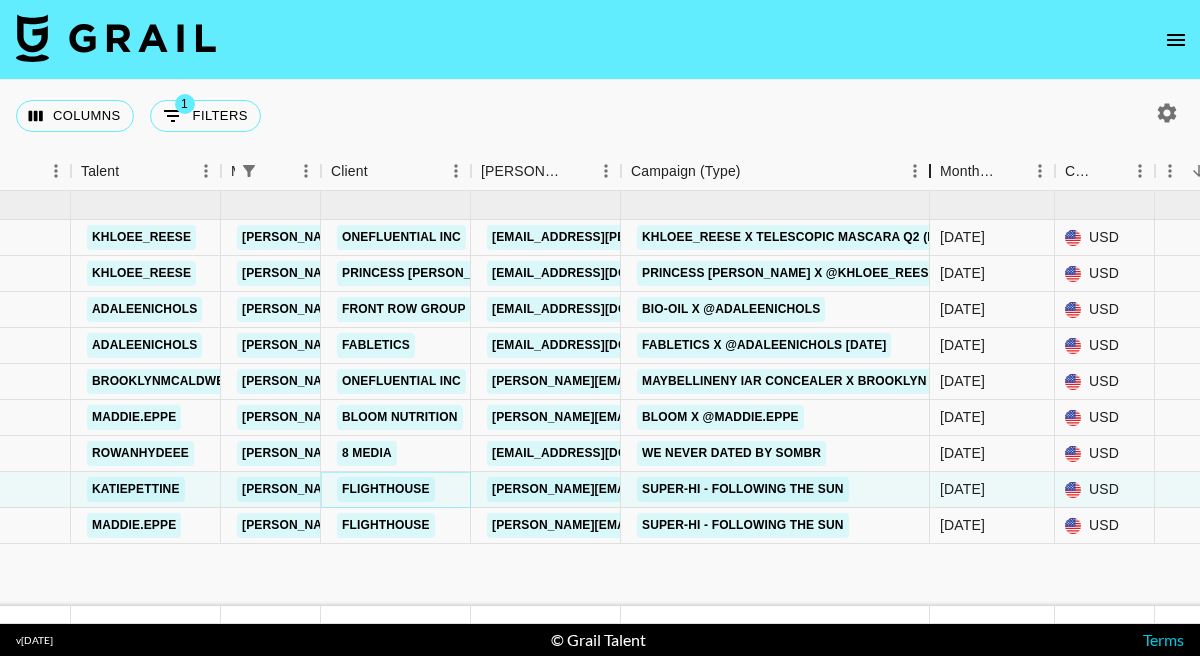 drag, startPoint x: 771, startPoint y: 180, endPoint x: 929, endPoint y: 173, distance: 158.15498 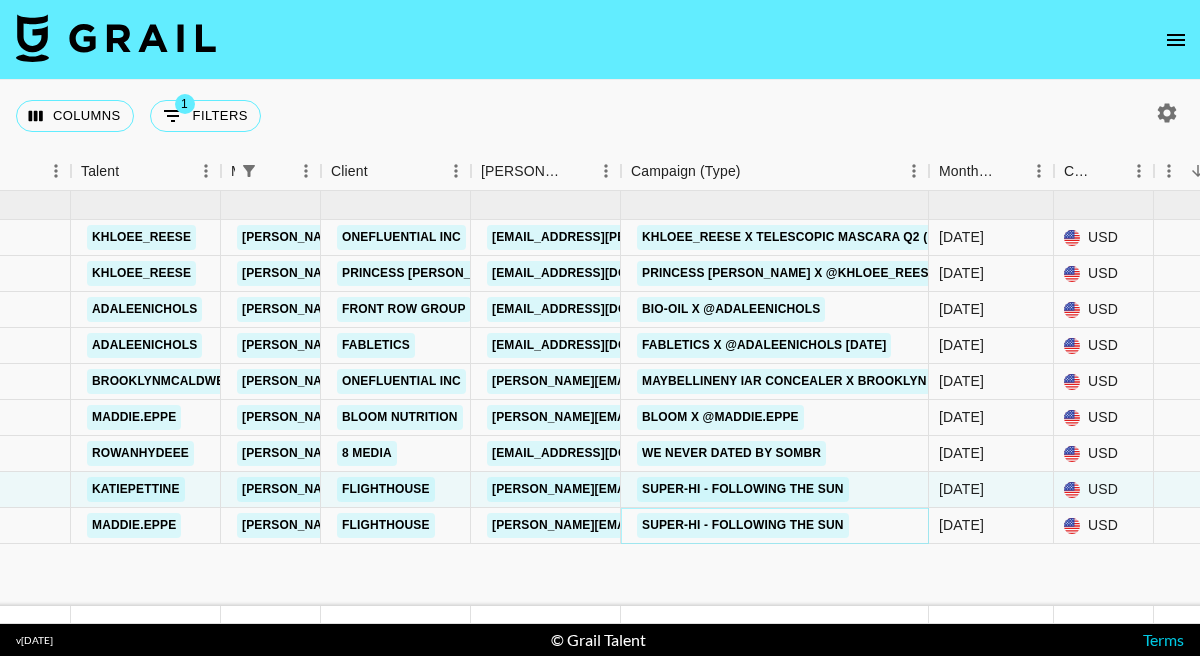click on "Super-HI - Following The Sun" at bounding box center (743, 525) 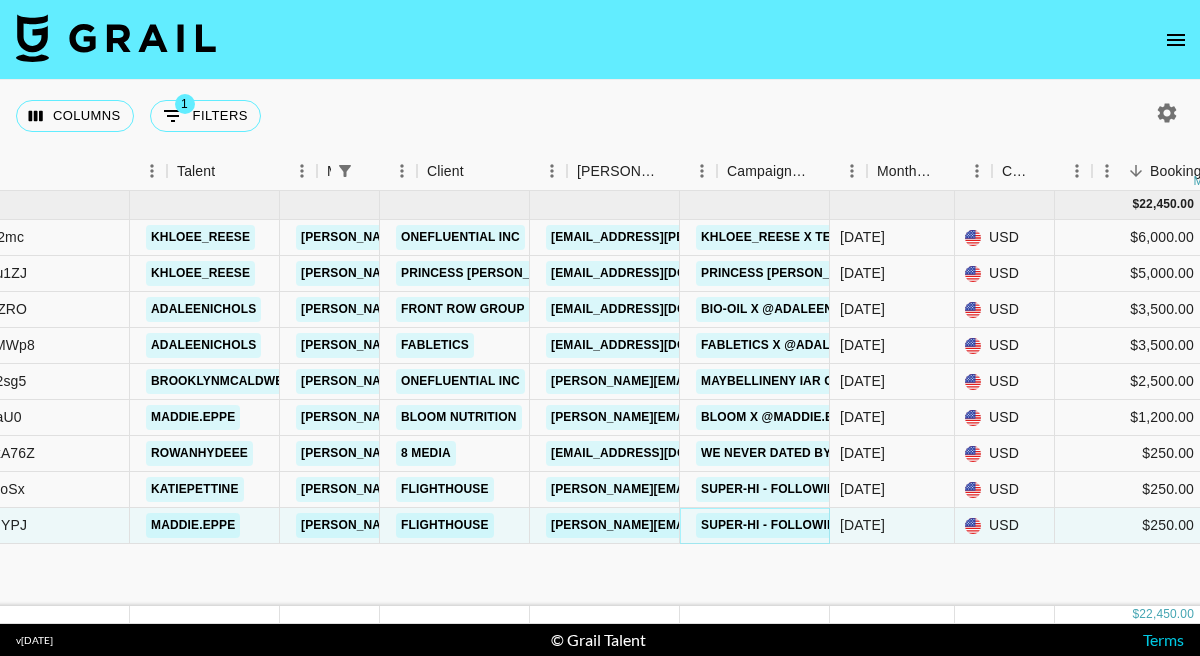scroll, scrollTop: 0, scrollLeft: 236, axis: horizontal 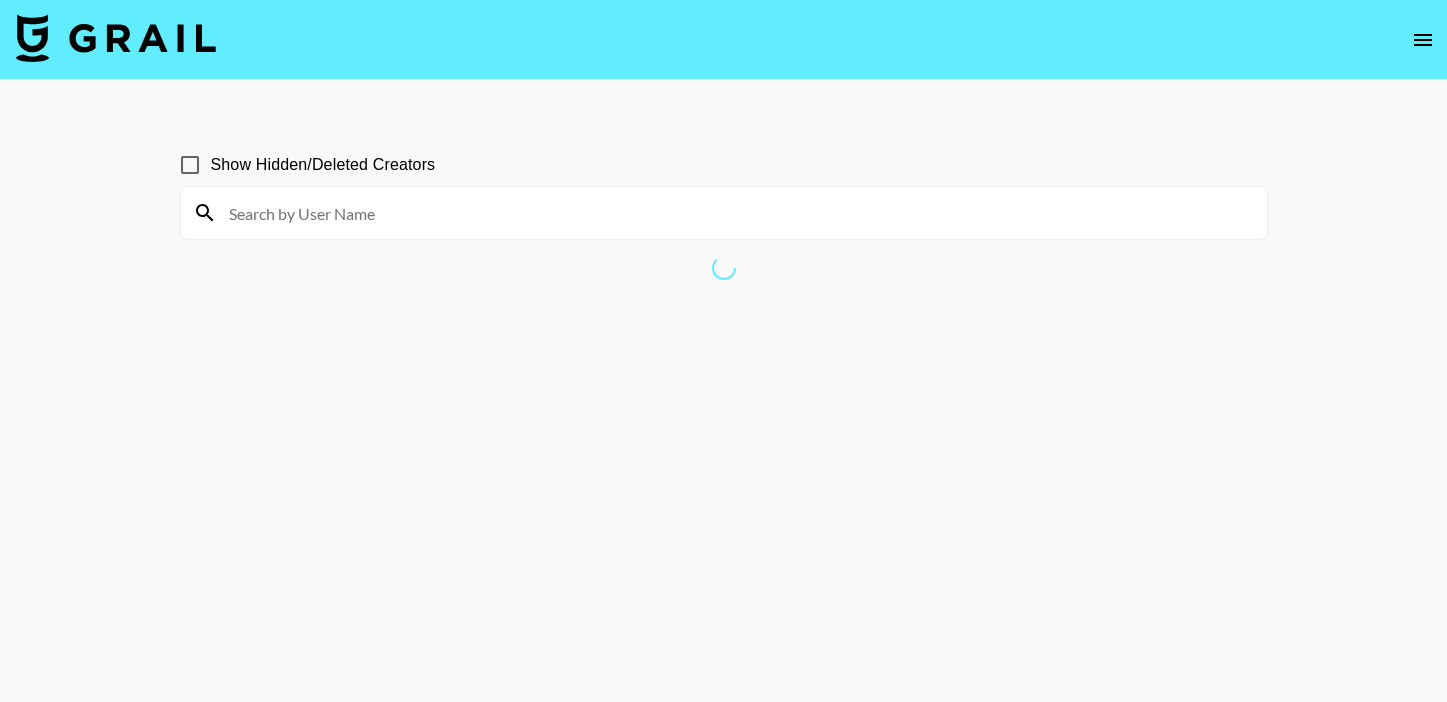click on "Show Hidden/Deleted Creators" at bounding box center (323, 165) 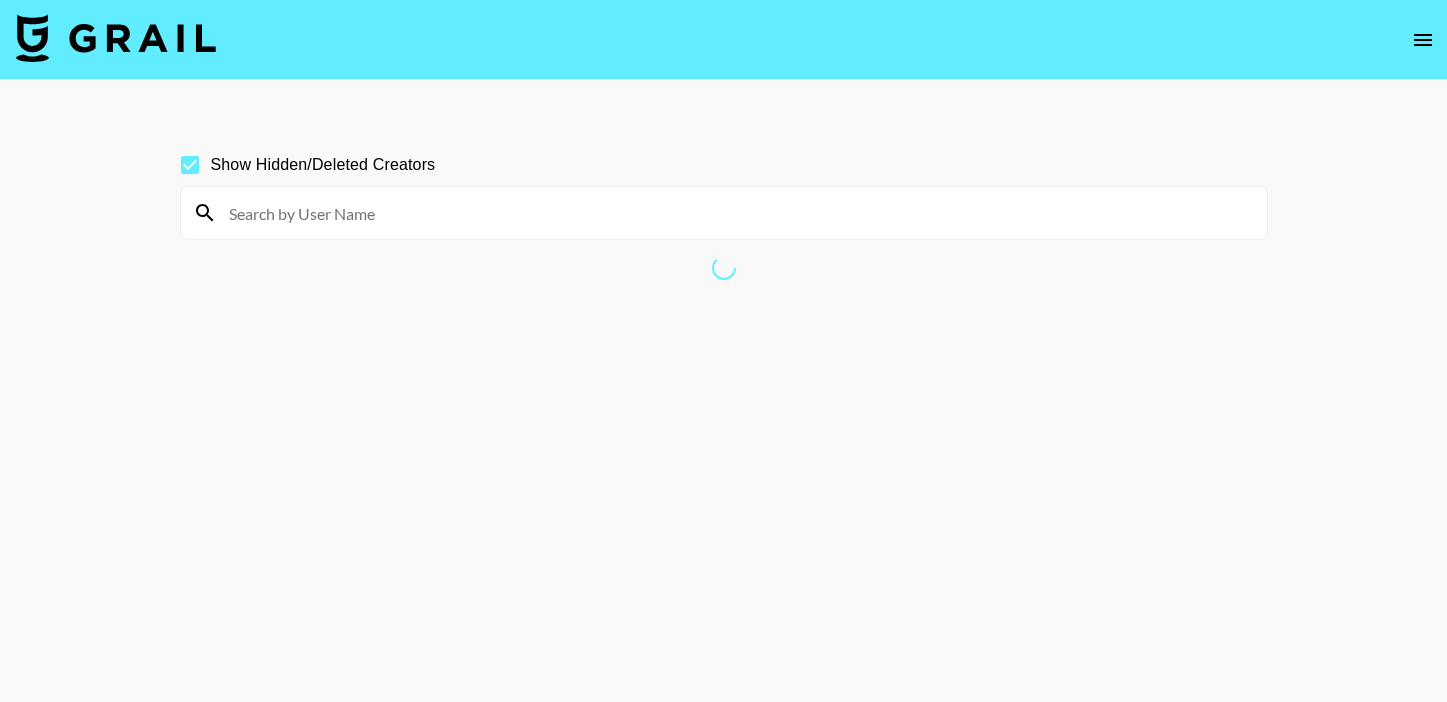 click on "Show Hidden/Deleted Creators" at bounding box center (323, 165) 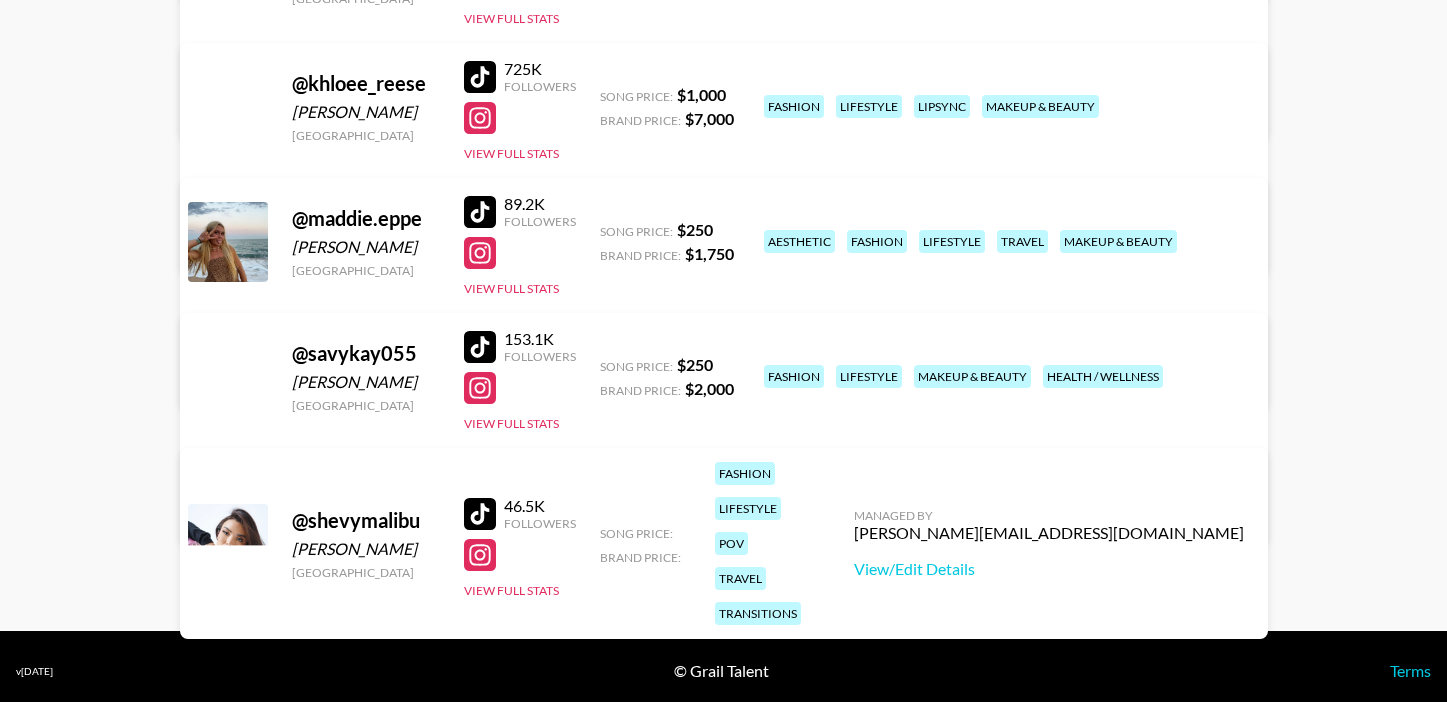 scroll, scrollTop: 954, scrollLeft: 0, axis: vertical 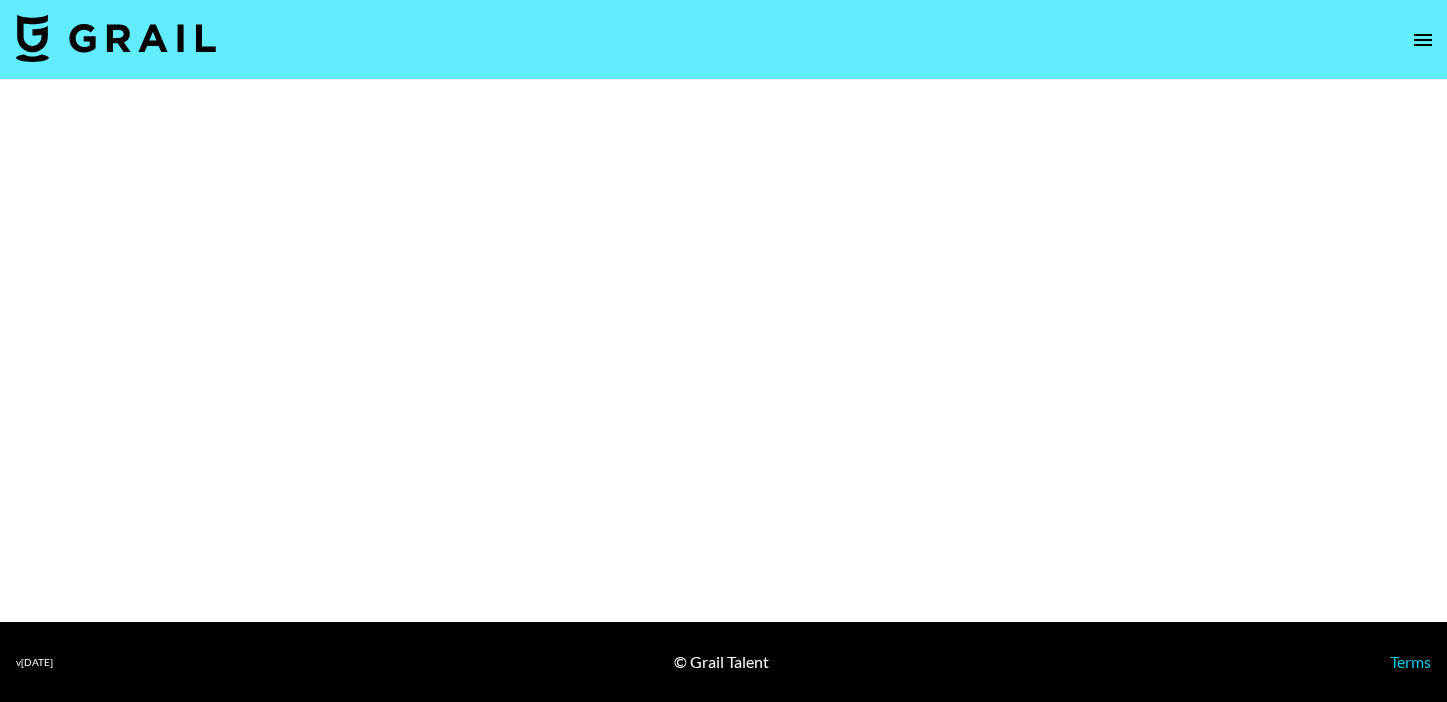 select on "Brand" 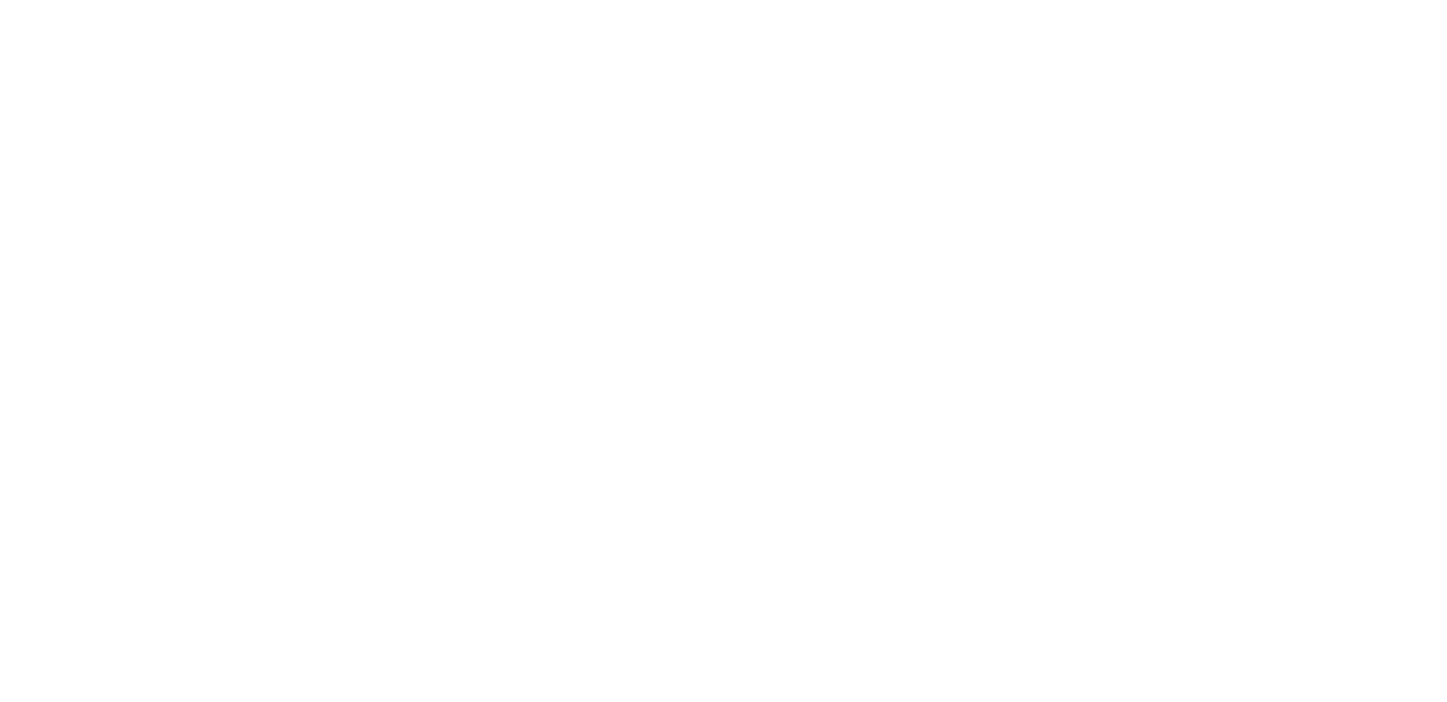 scroll, scrollTop: 0, scrollLeft: 0, axis: both 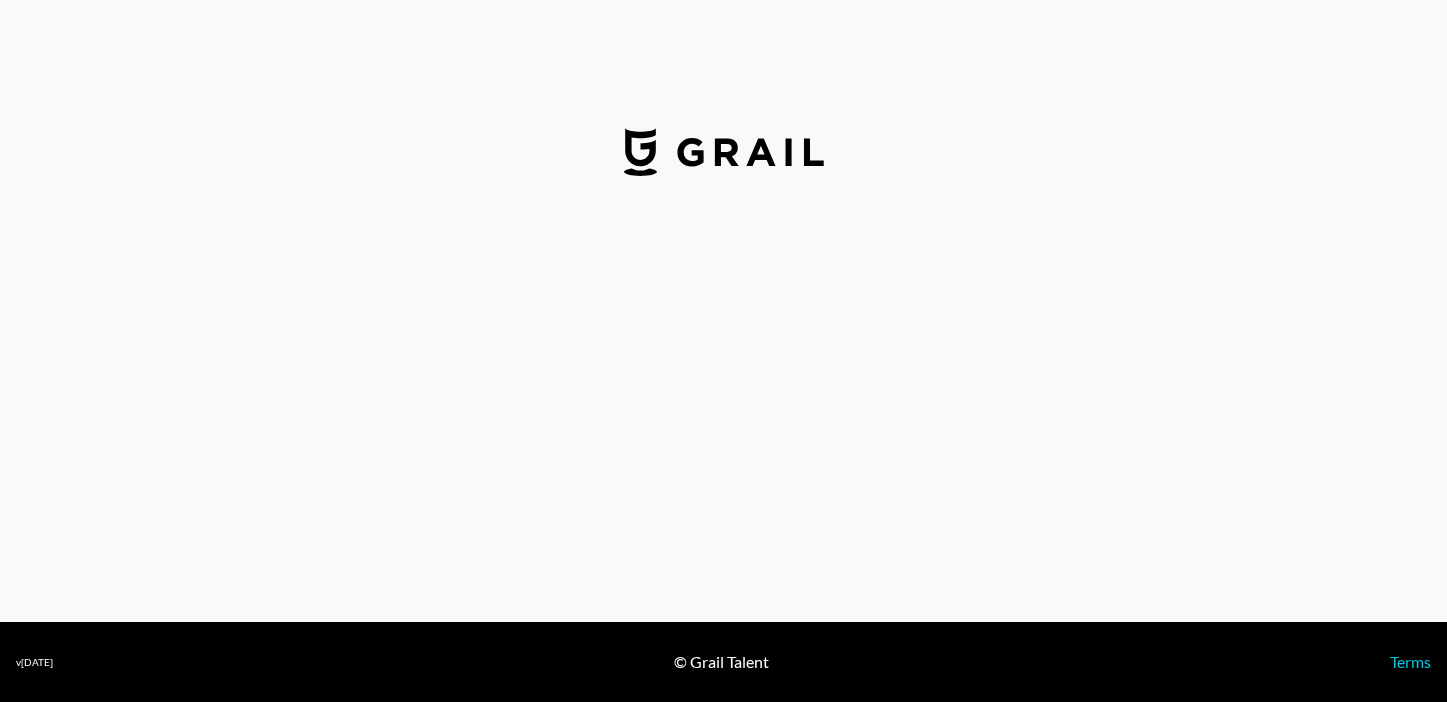 select on "USD" 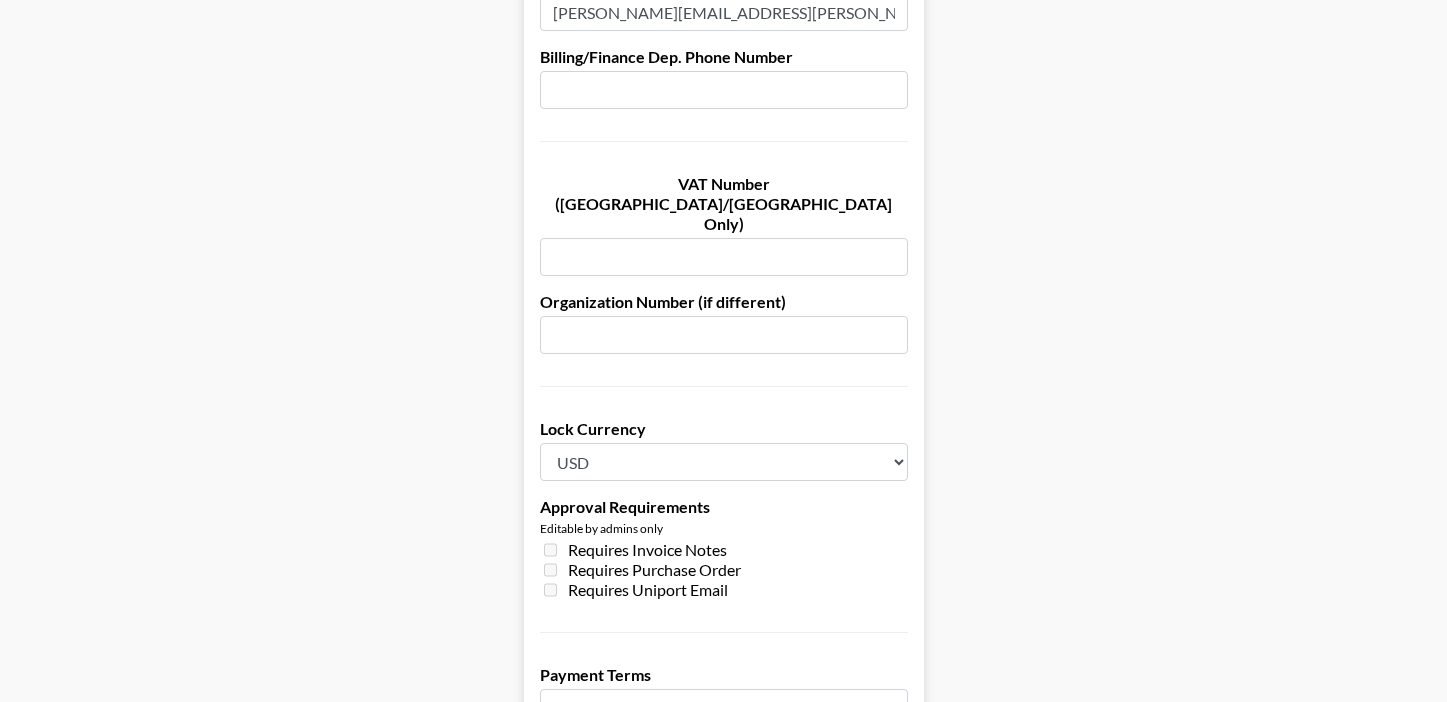 scroll, scrollTop: 1295, scrollLeft: 0, axis: vertical 